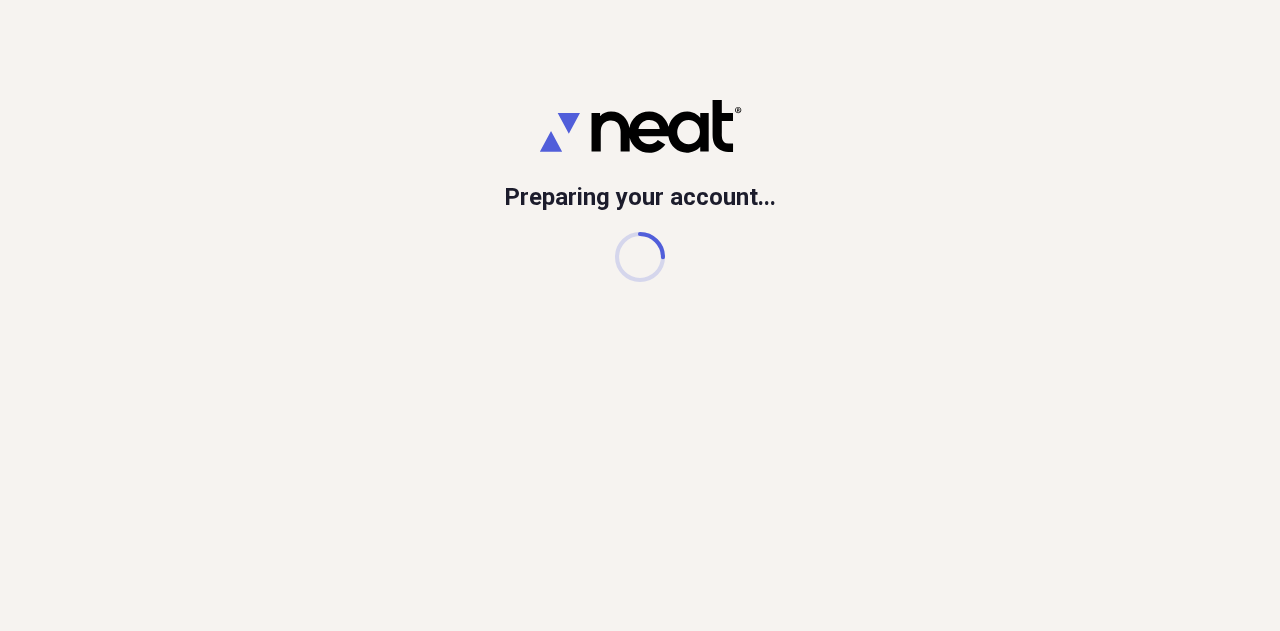 scroll, scrollTop: 0, scrollLeft: 0, axis: both 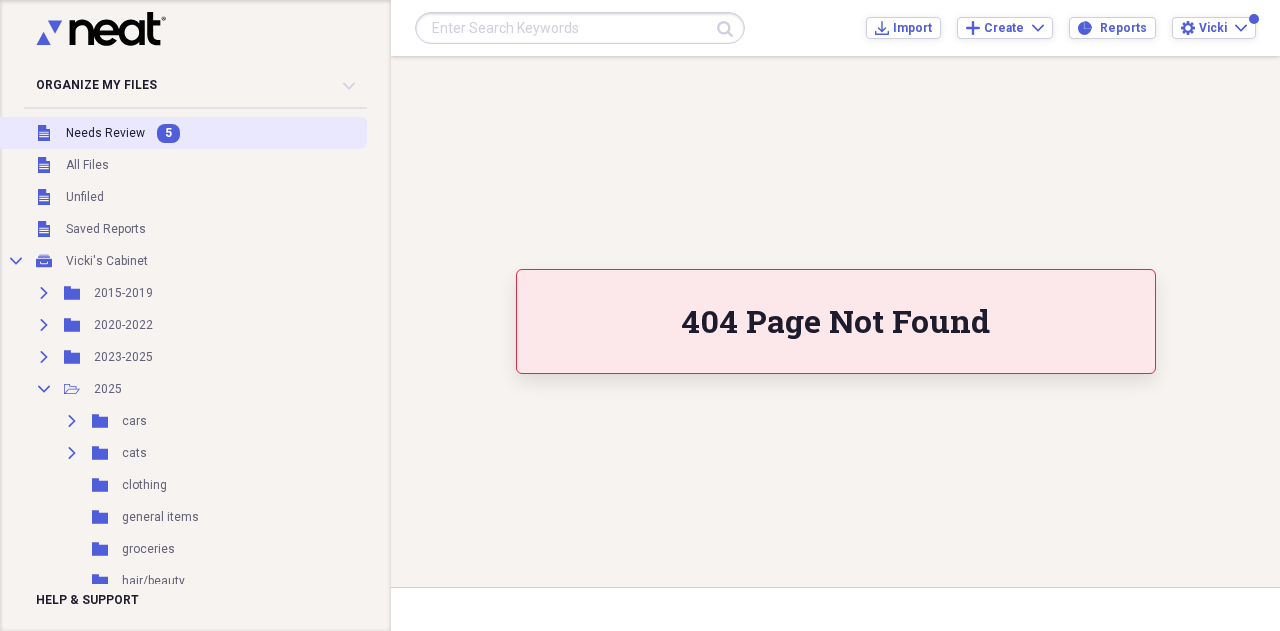click on "Needs Review" at bounding box center (105, 133) 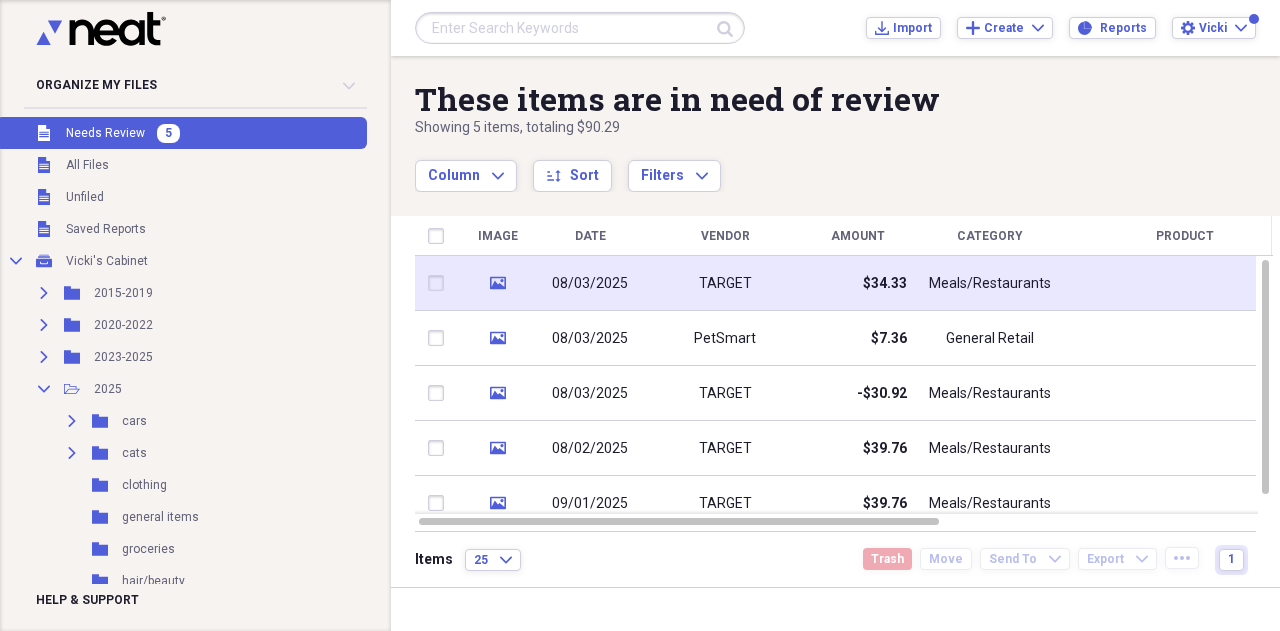 click on "08/03/2025" at bounding box center [590, 284] 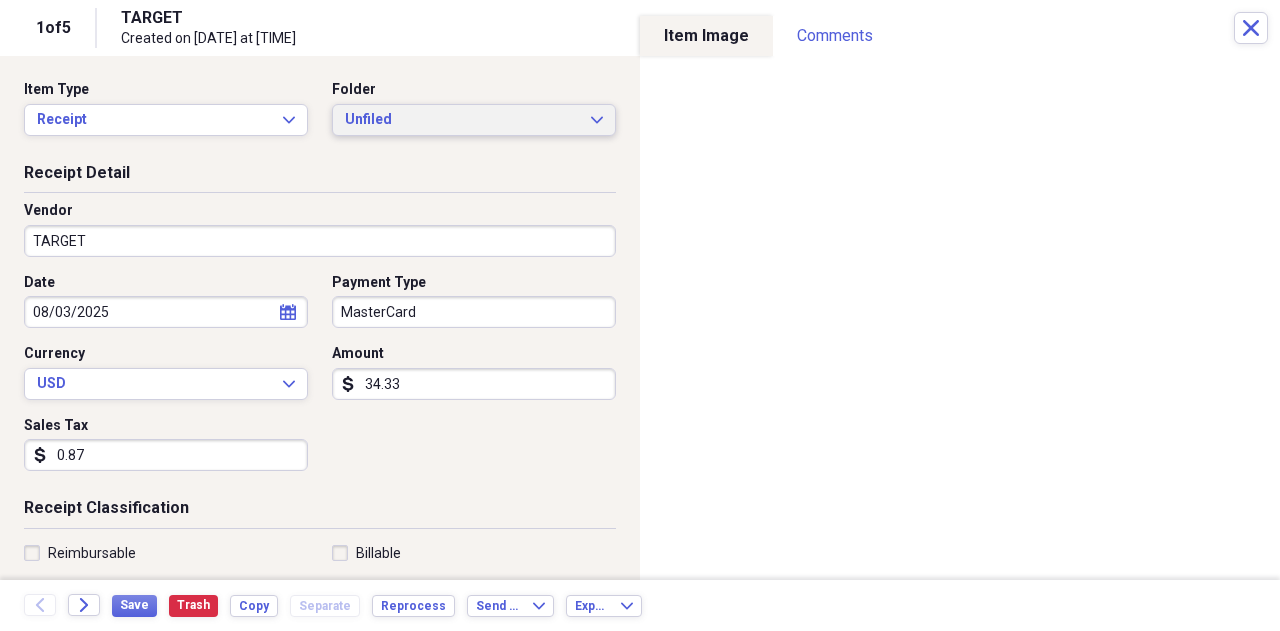 click 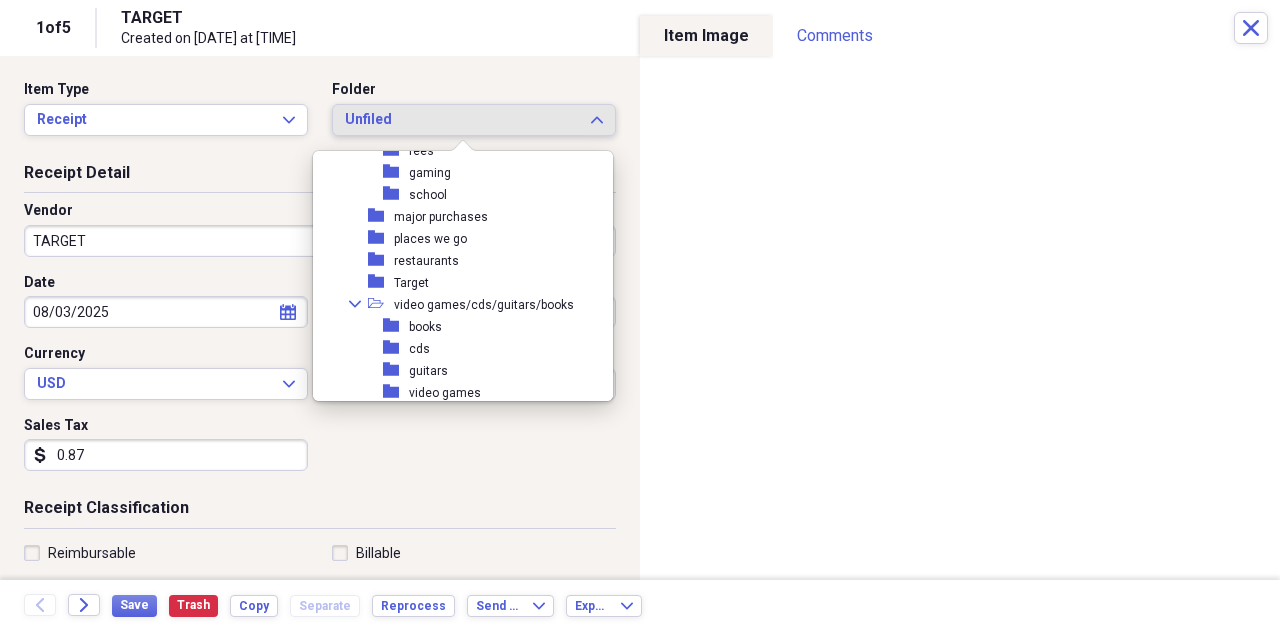 scroll, scrollTop: 381, scrollLeft: 0, axis: vertical 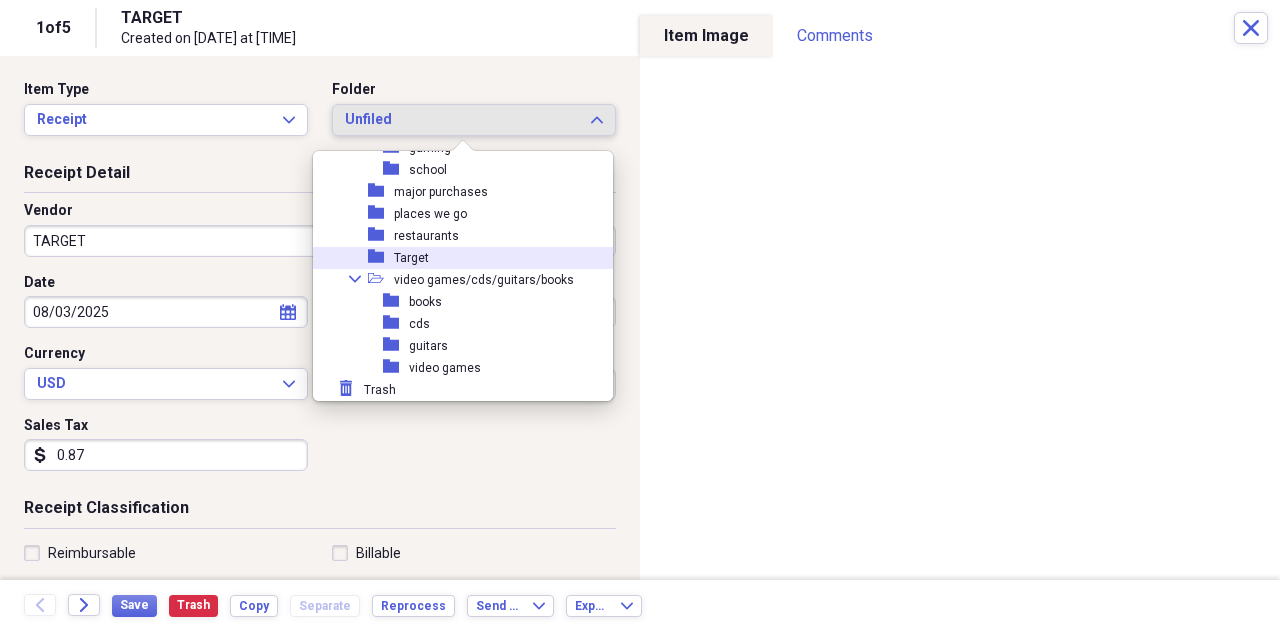 click on "Target" at bounding box center [411, 258] 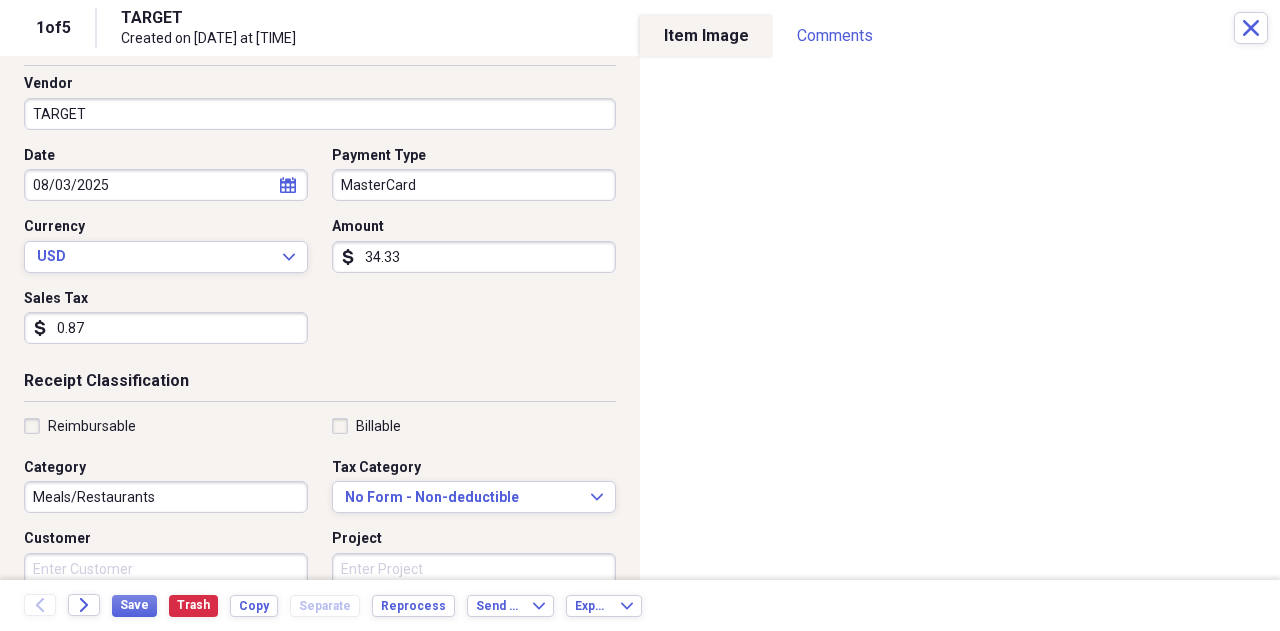 scroll, scrollTop: 130, scrollLeft: 0, axis: vertical 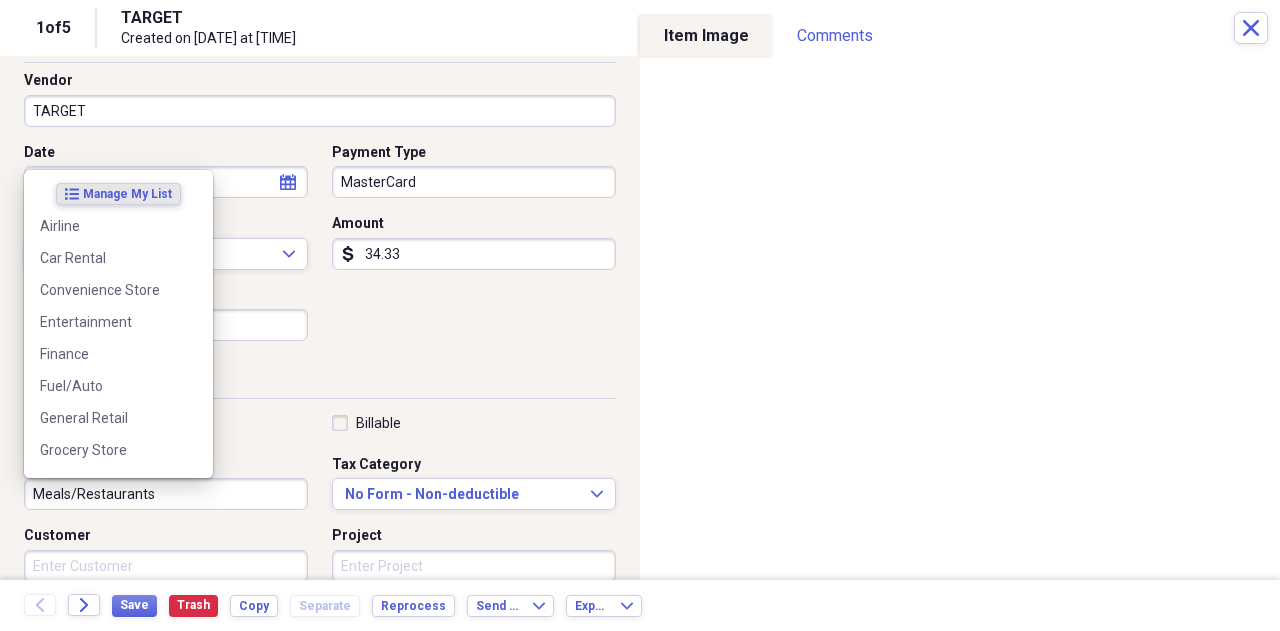click on "Meals/Restaurants" at bounding box center (166, 494) 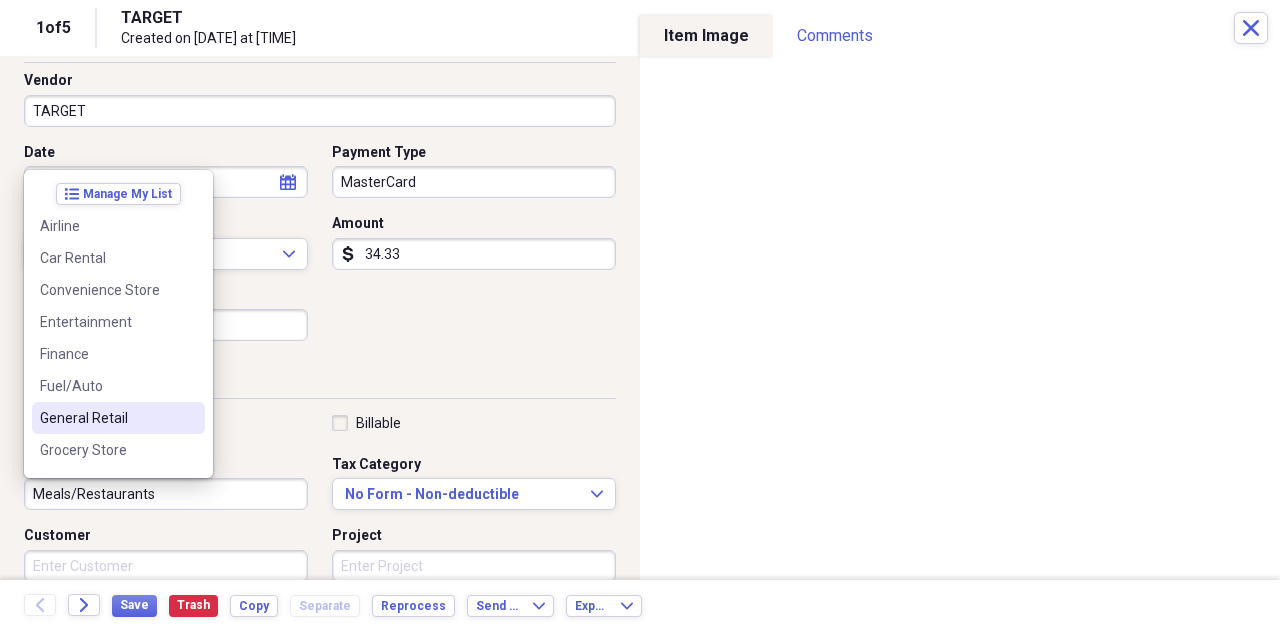 click on "General Retail" at bounding box center (106, 418) 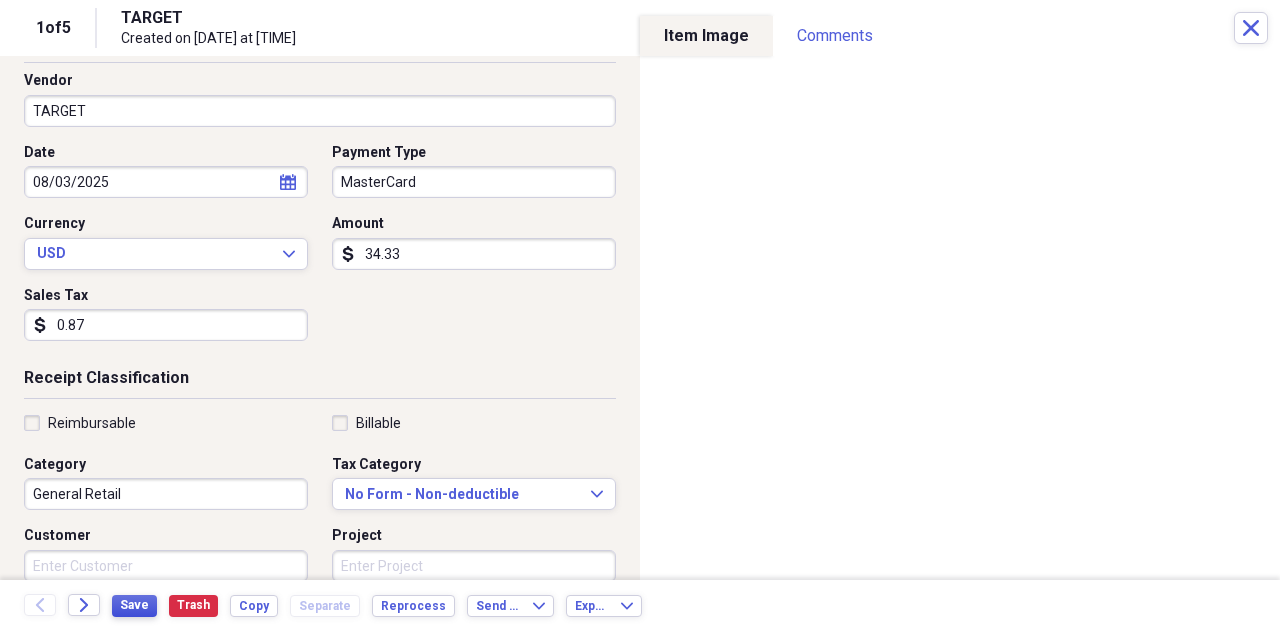 click on "Save" at bounding box center [134, 605] 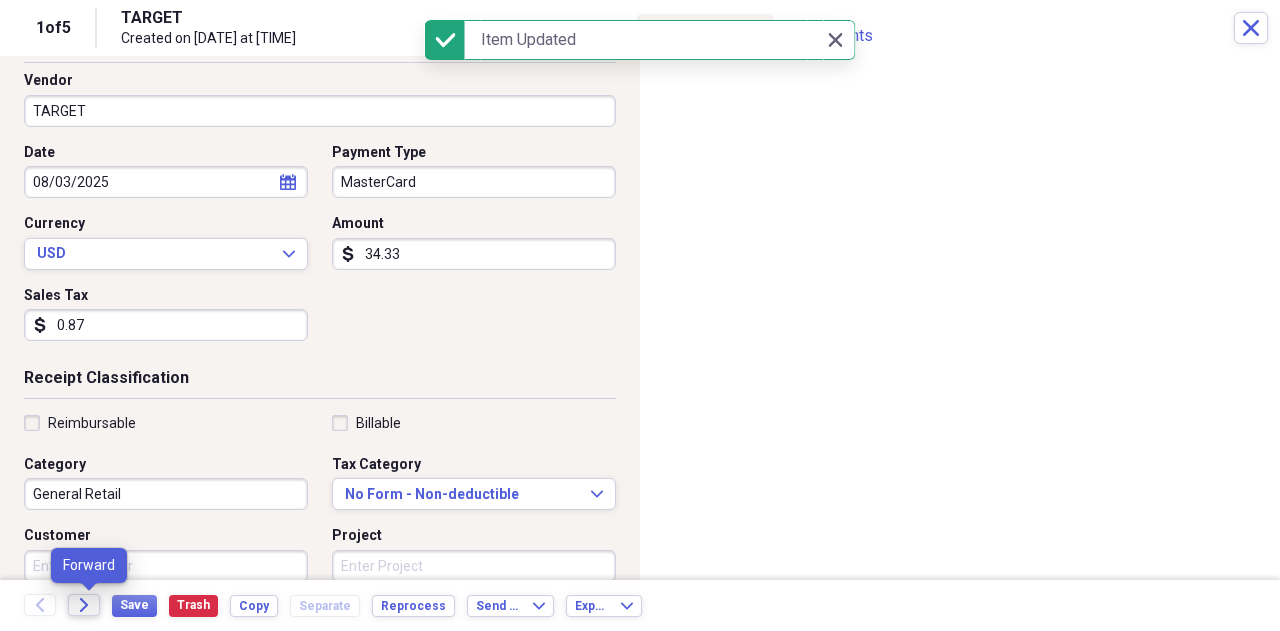 click 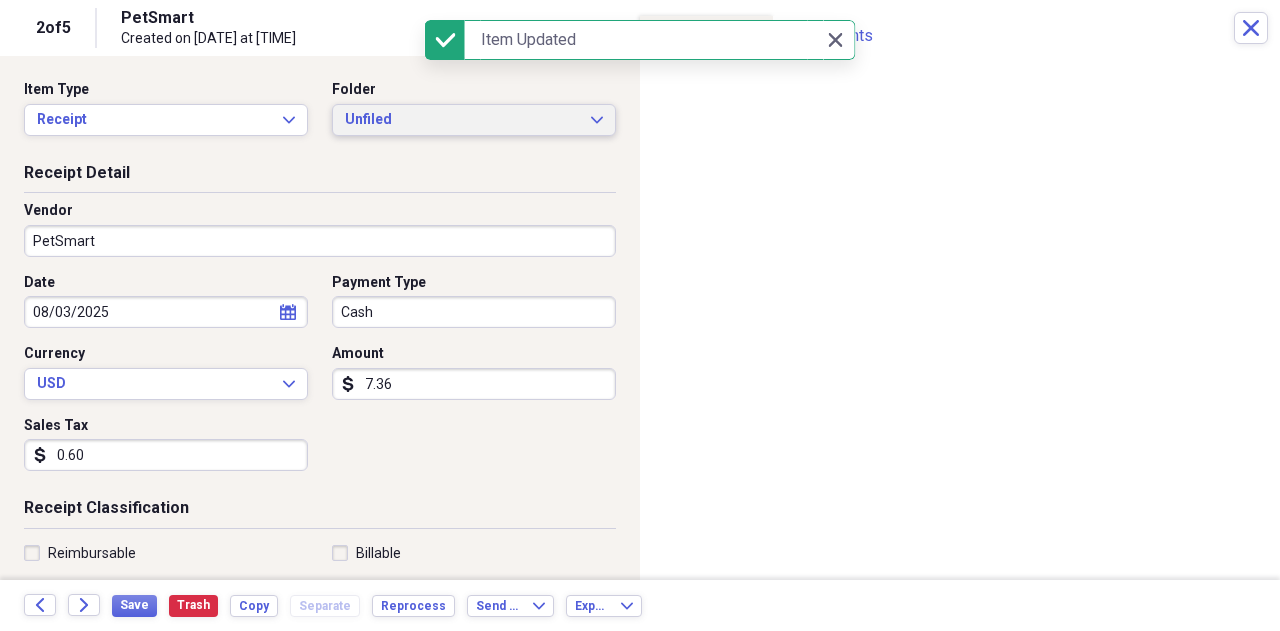 click on "Expand" 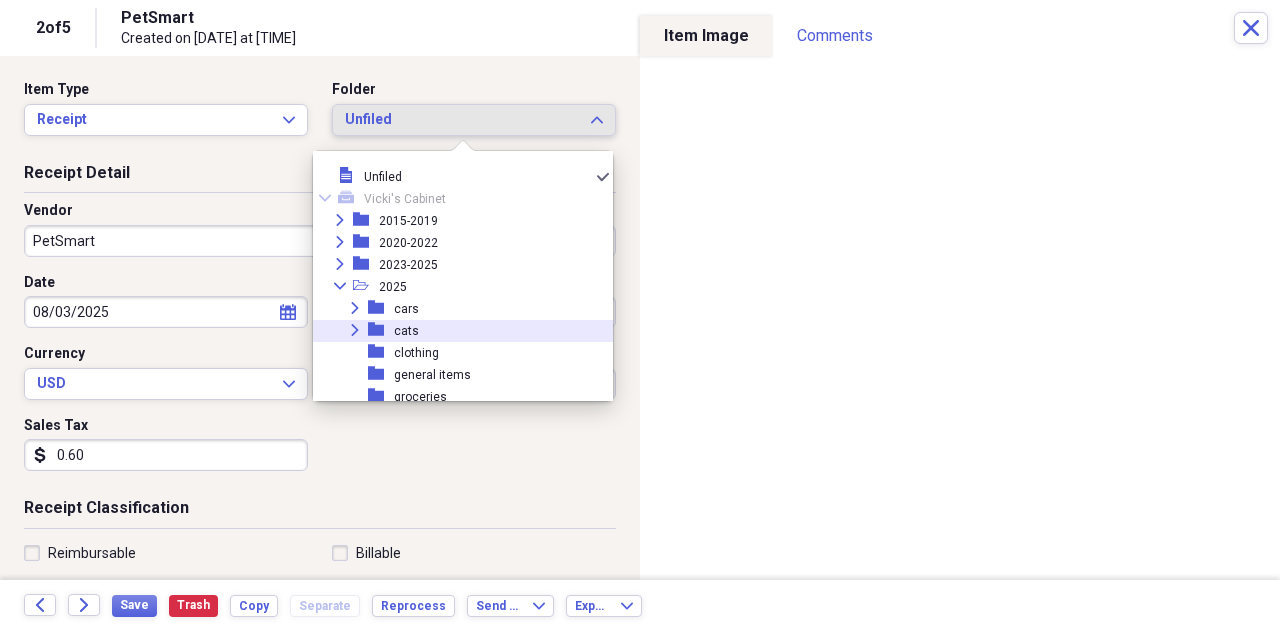 click 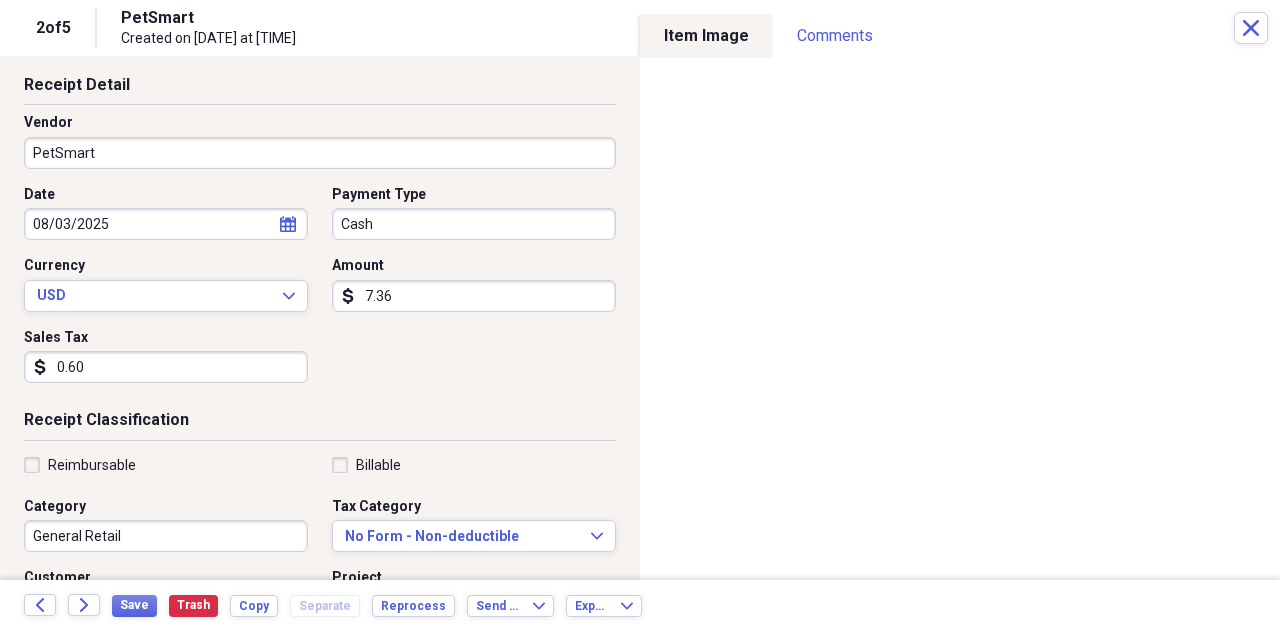 scroll, scrollTop: 94, scrollLeft: 0, axis: vertical 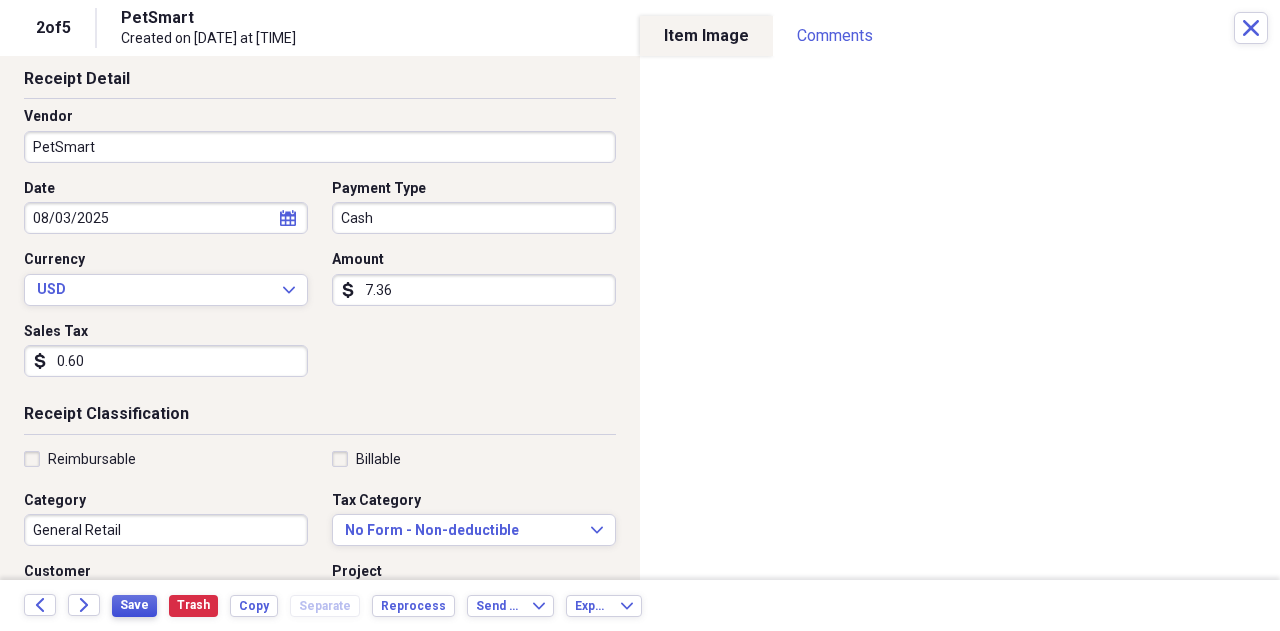 click on "Save" at bounding box center [134, 605] 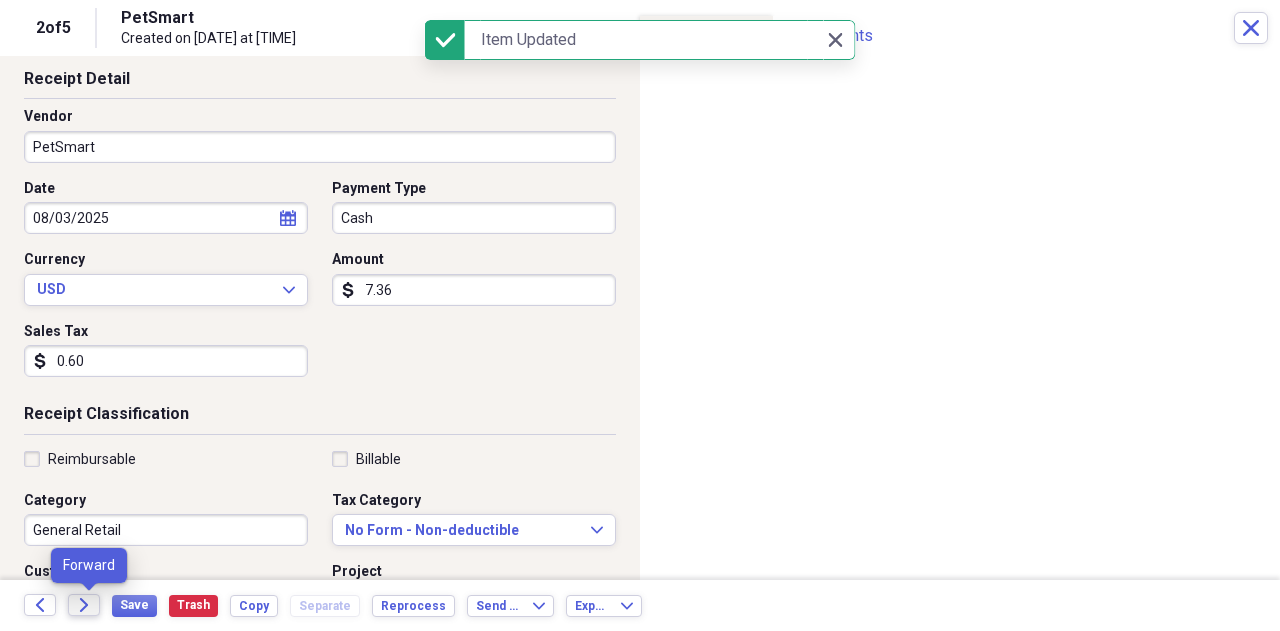 click on "Forward" 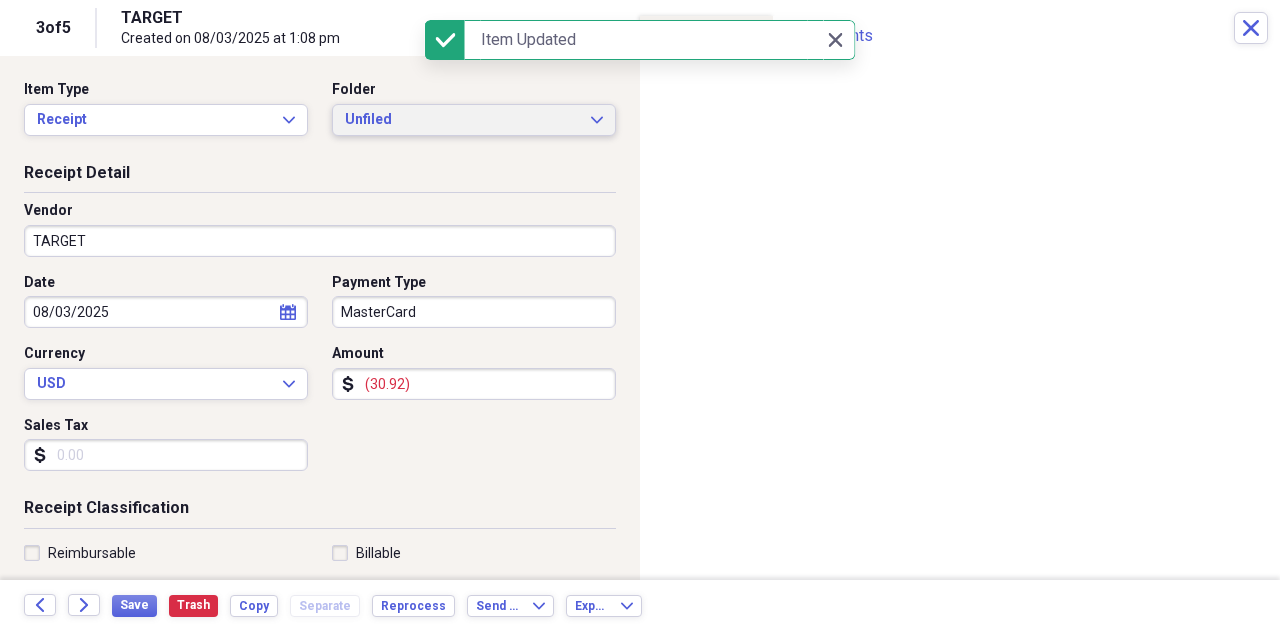 click on "Expand" 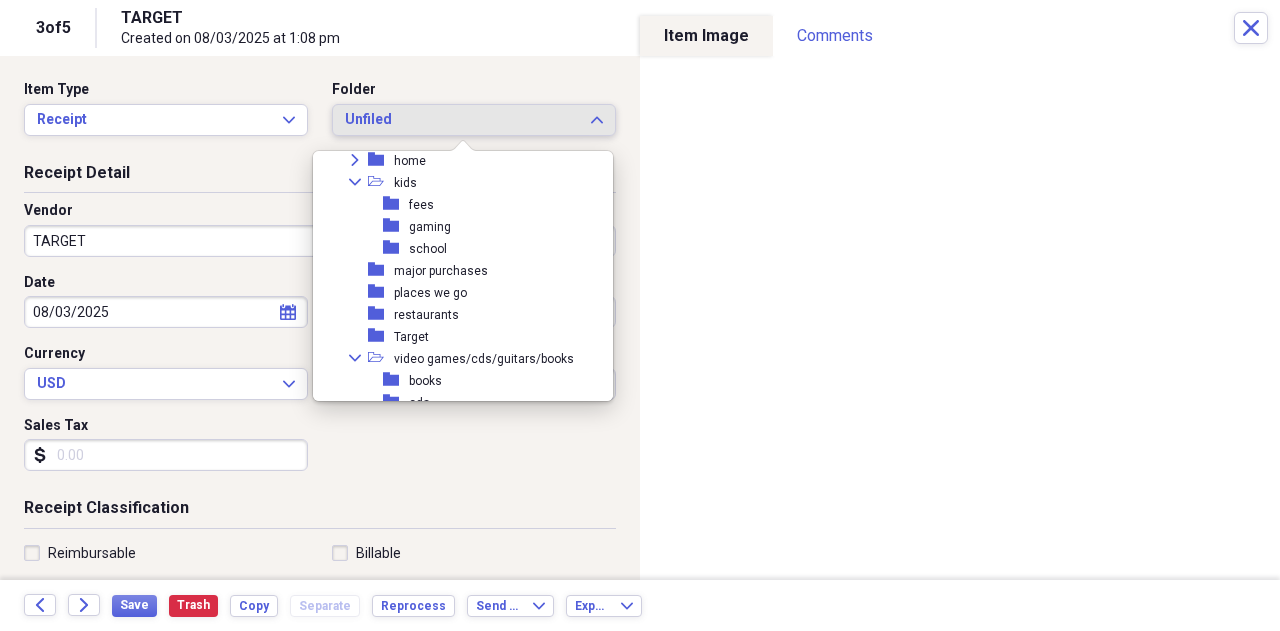 scroll, scrollTop: 305, scrollLeft: 0, axis: vertical 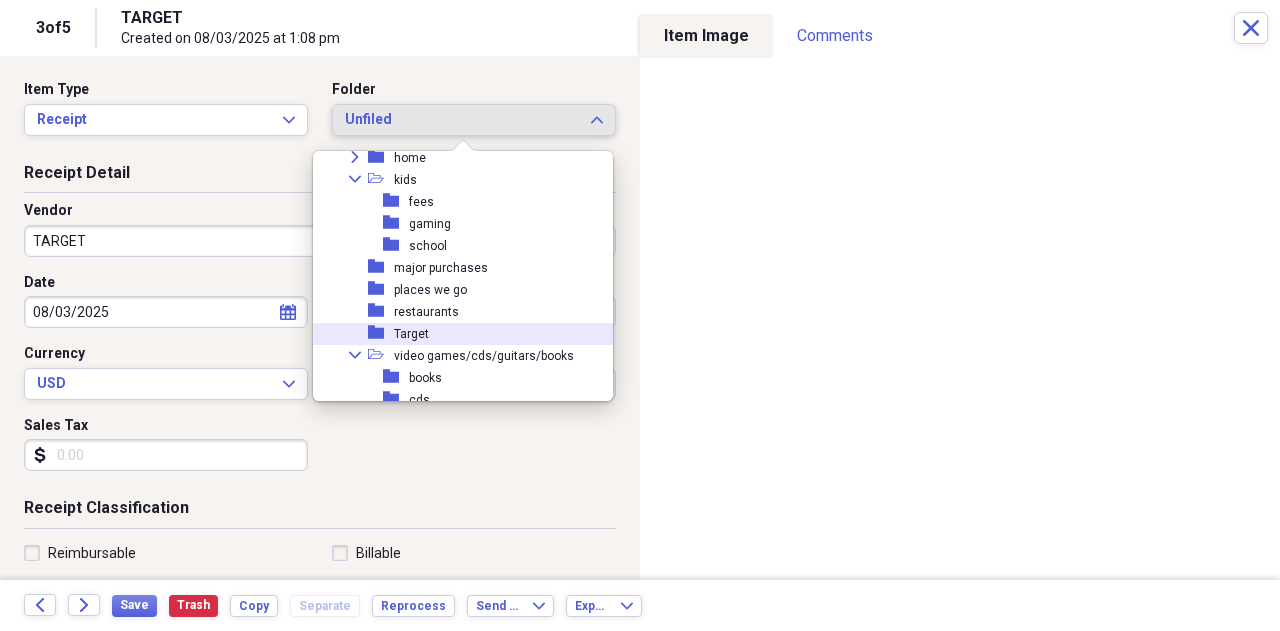 click on "Target" at bounding box center (411, 334) 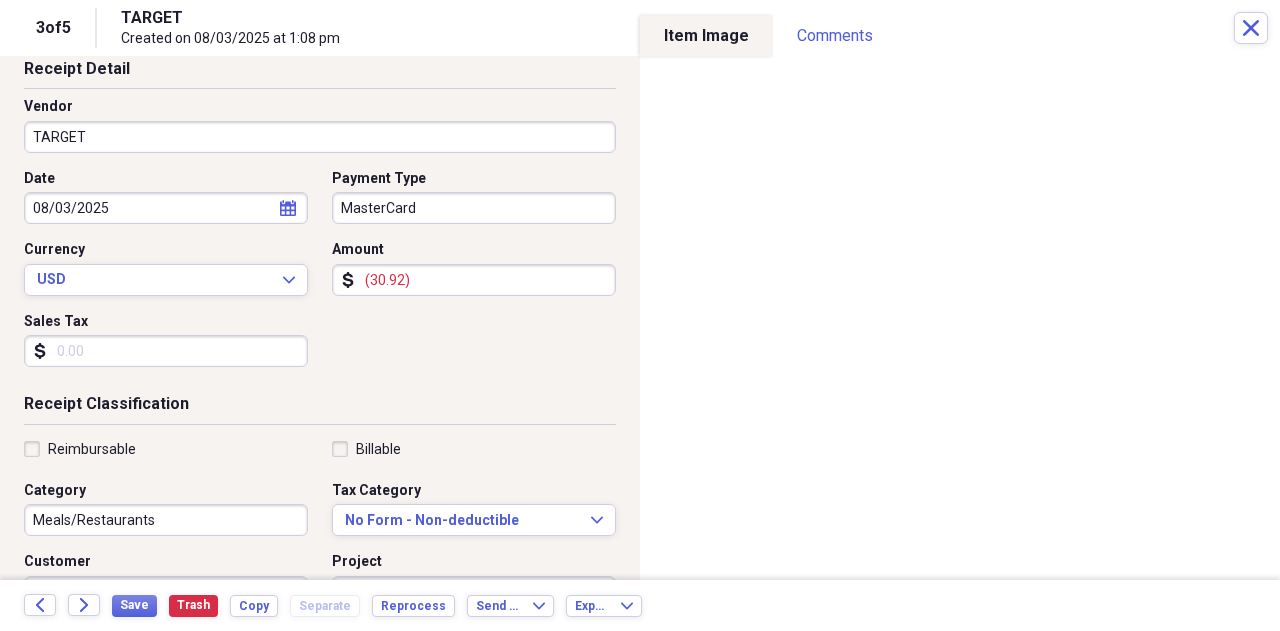 scroll, scrollTop: 110, scrollLeft: 0, axis: vertical 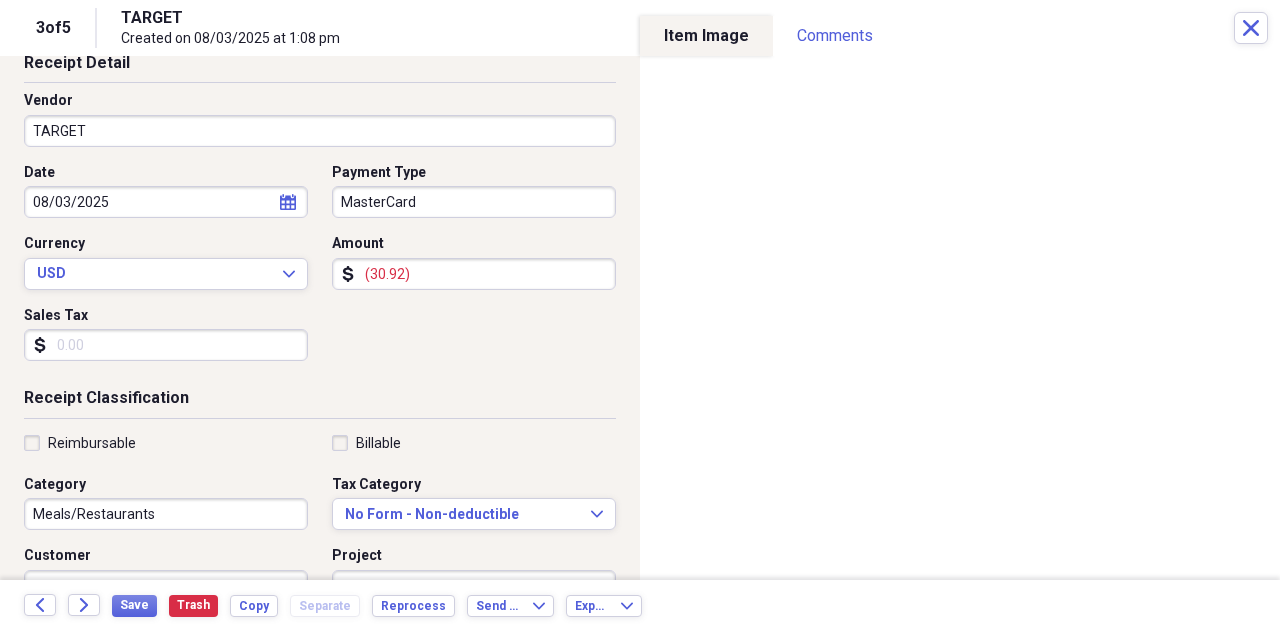 click on "Meals/Restaurants" at bounding box center (166, 514) 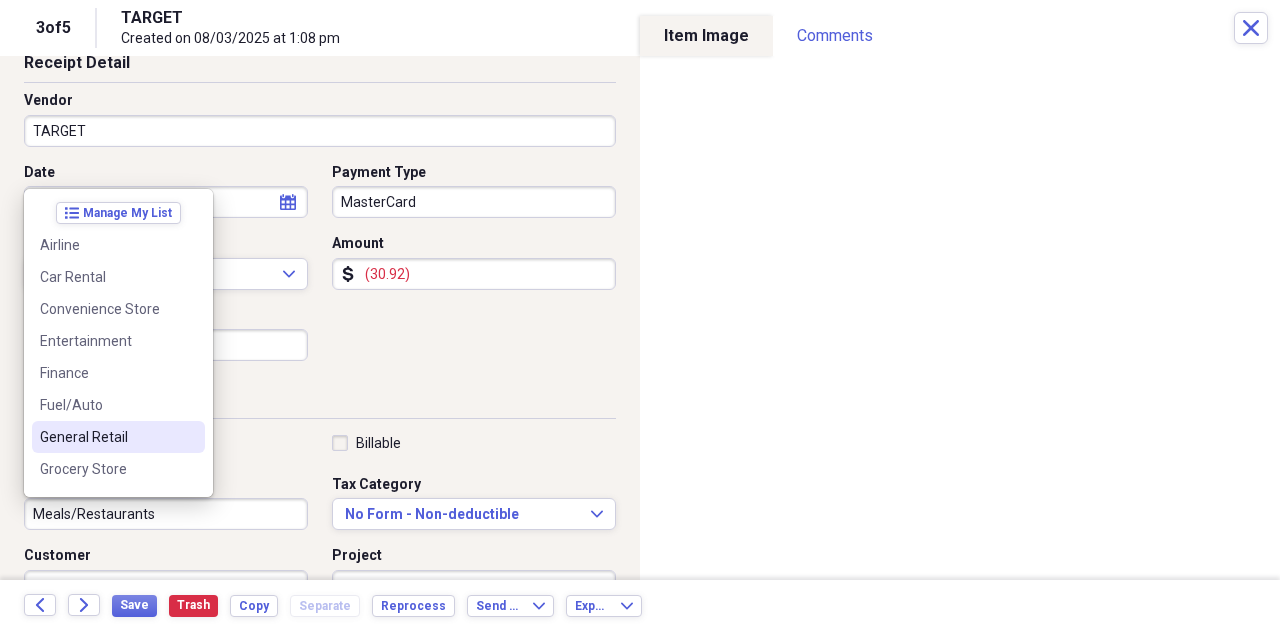 click on "General Retail" at bounding box center [106, 437] 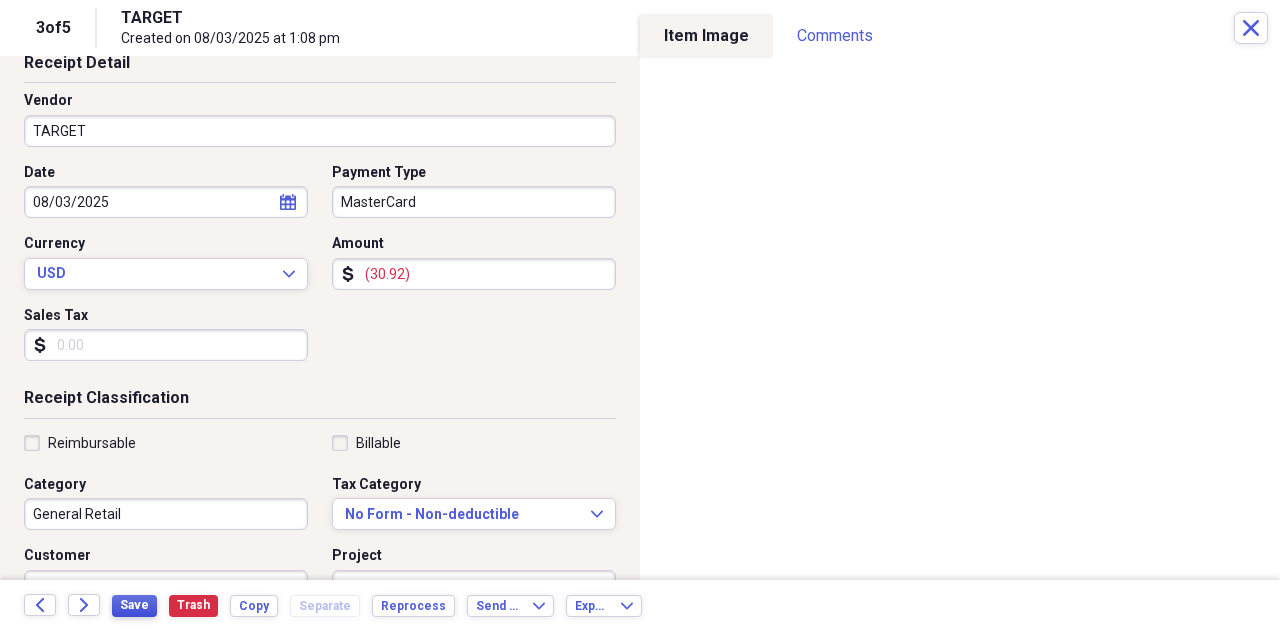 click on "Save" at bounding box center [134, 605] 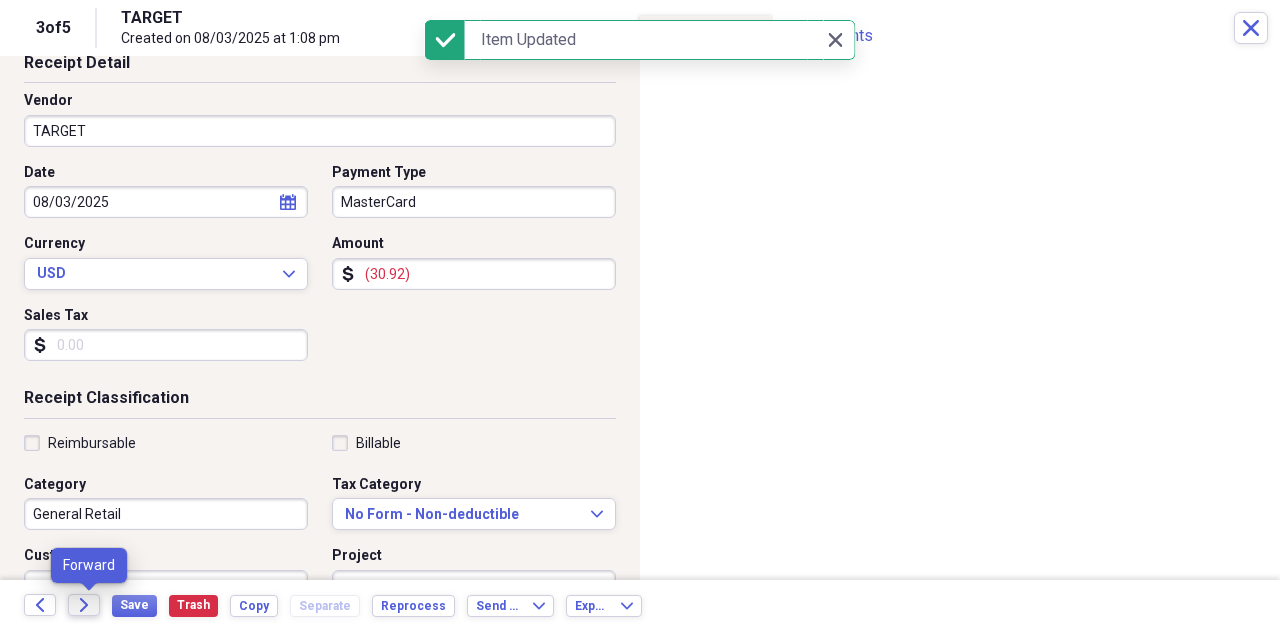click on "Forward" 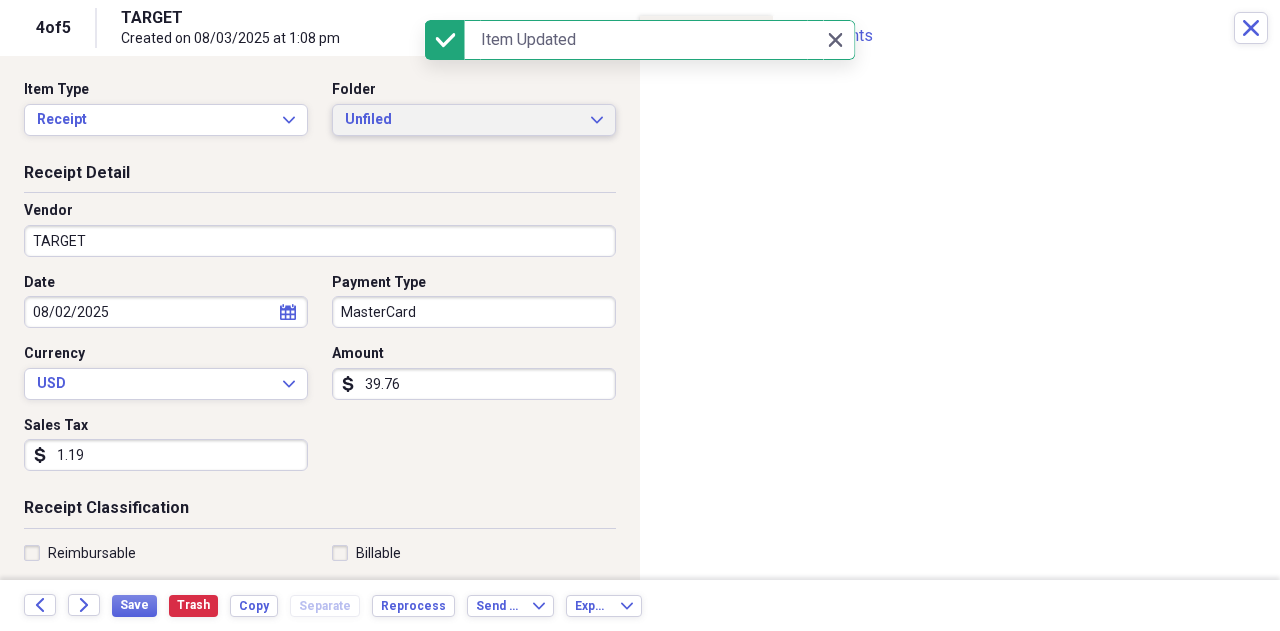 click on "Expand" 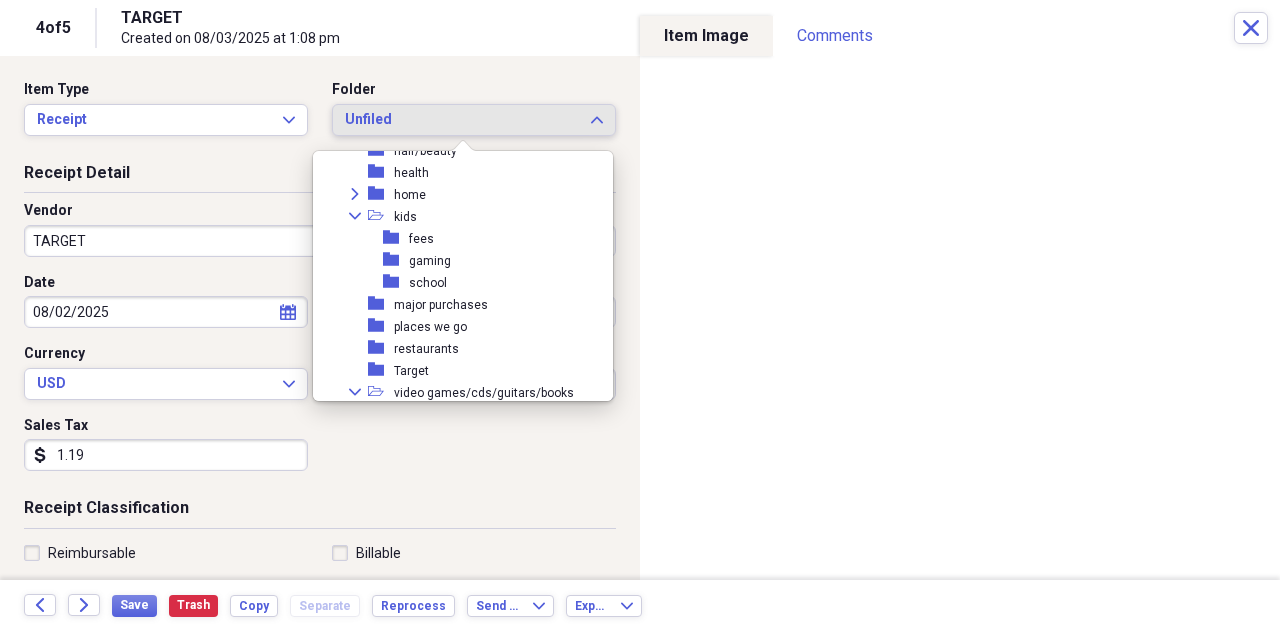 scroll, scrollTop: 278, scrollLeft: 0, axis: vertical 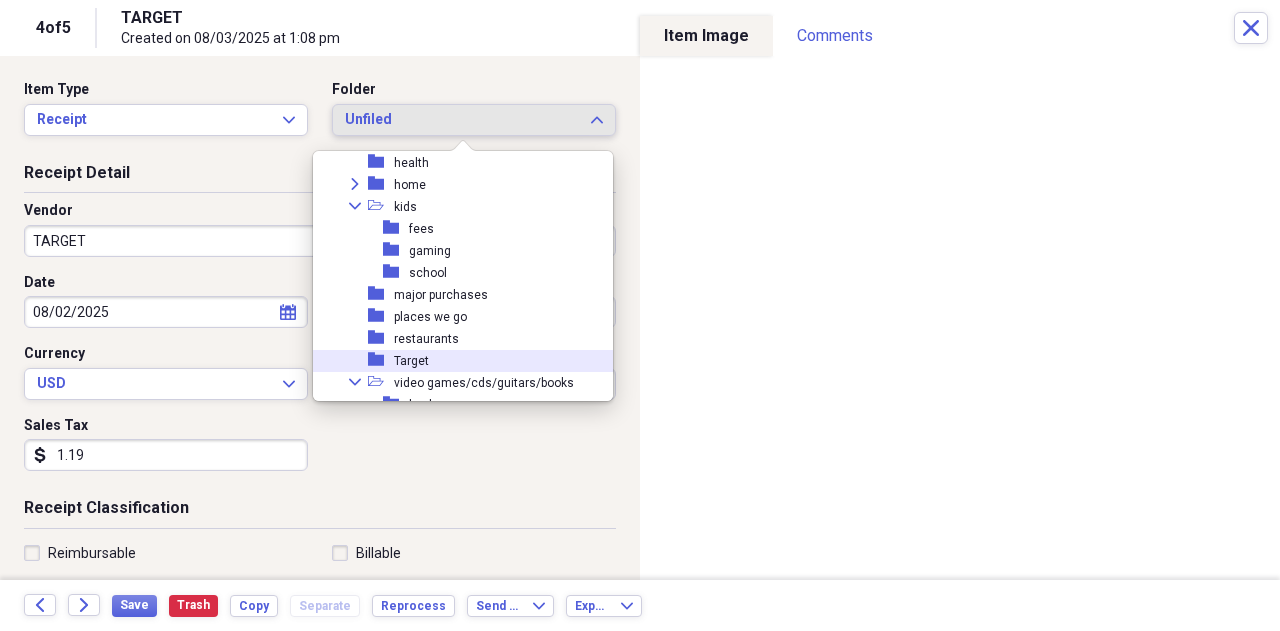 click on "Target" at bounding box center [411, 361] 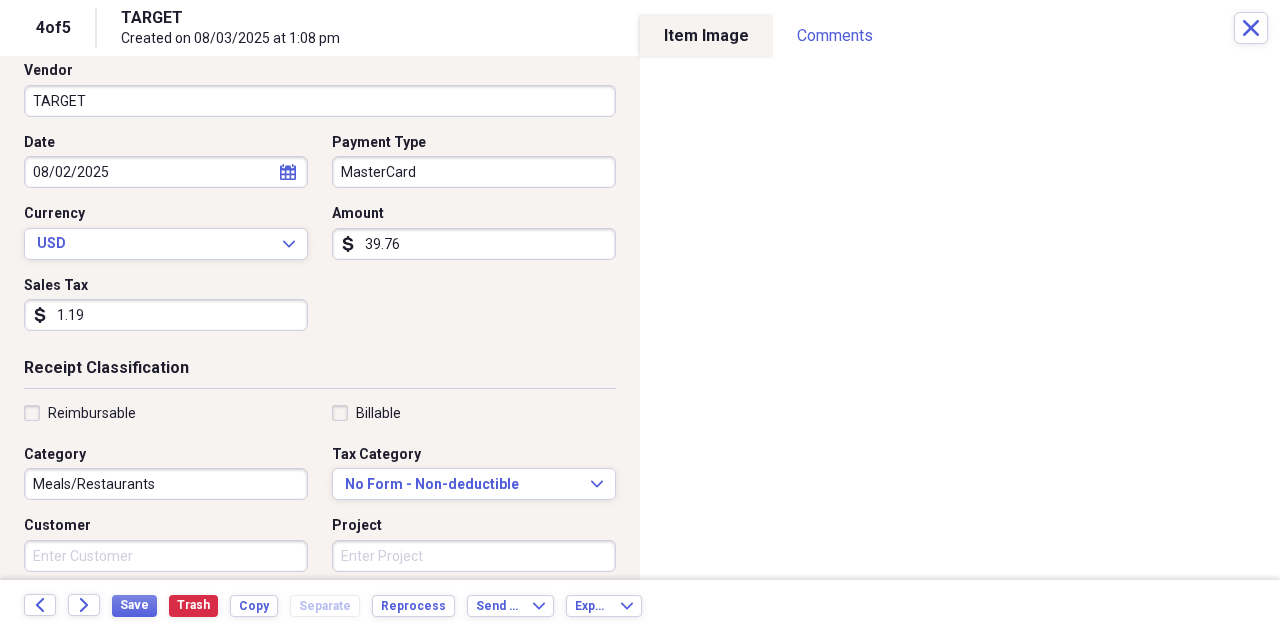 scroll, scrollTop: 169, scrollLeft: 0, axis: vertical 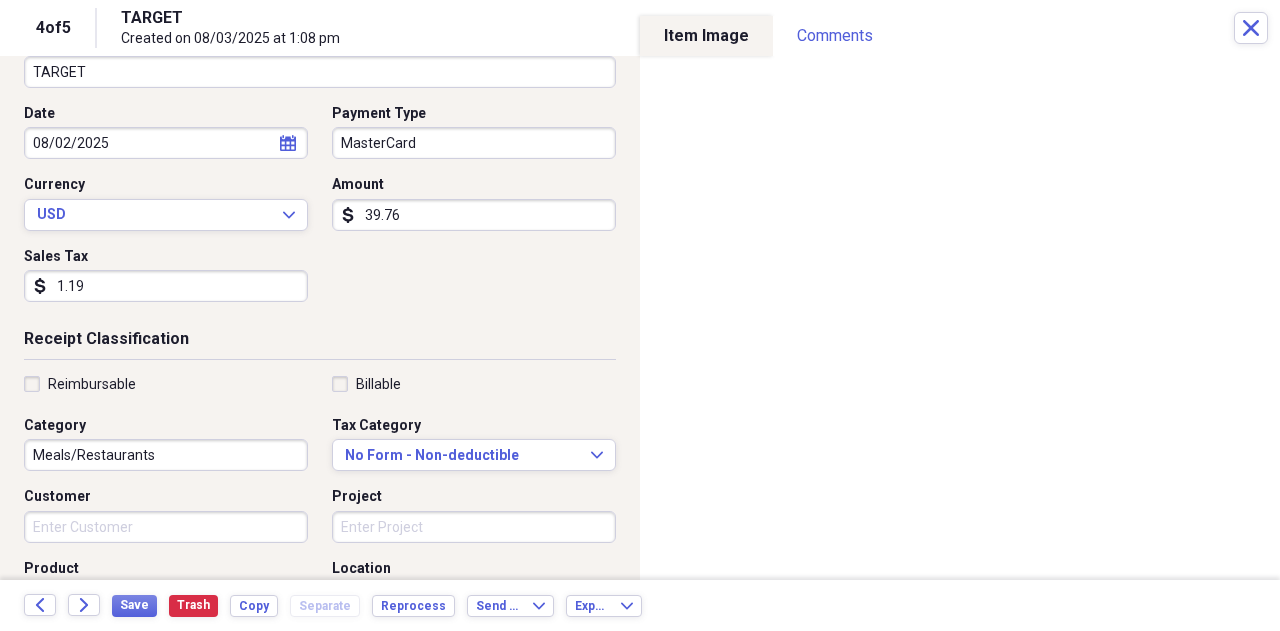 click on "Meals/Restaurants" at bounding box center (166, 455) 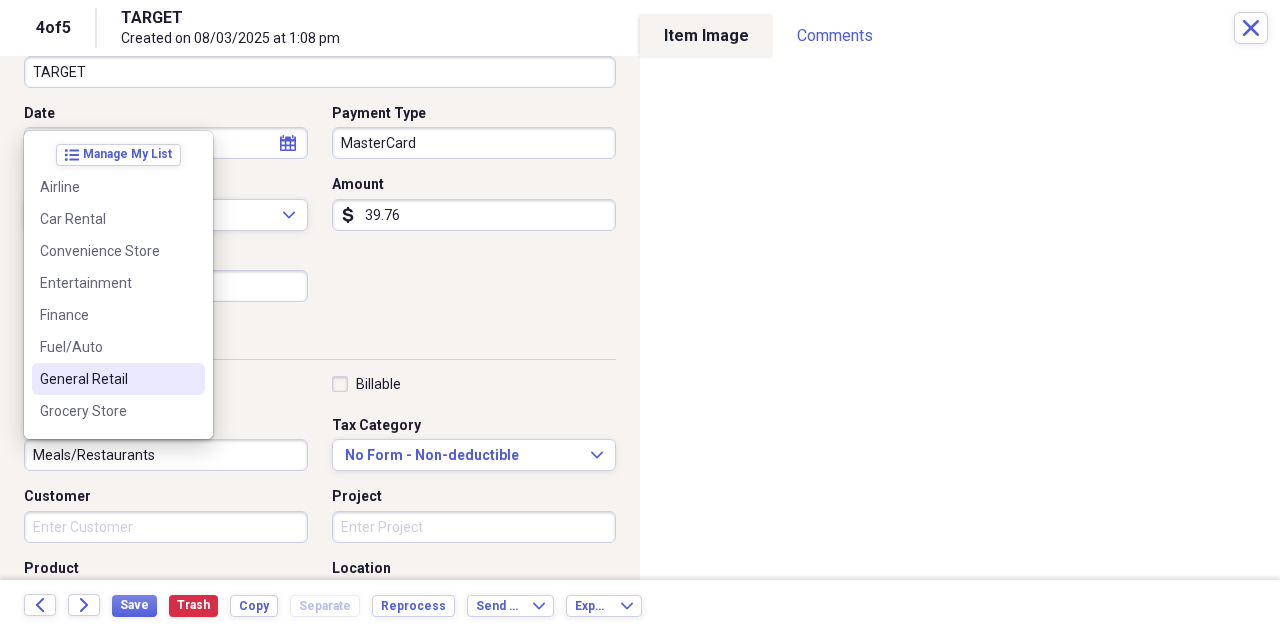 click on "General Retail" at bounding box center [106, 379] 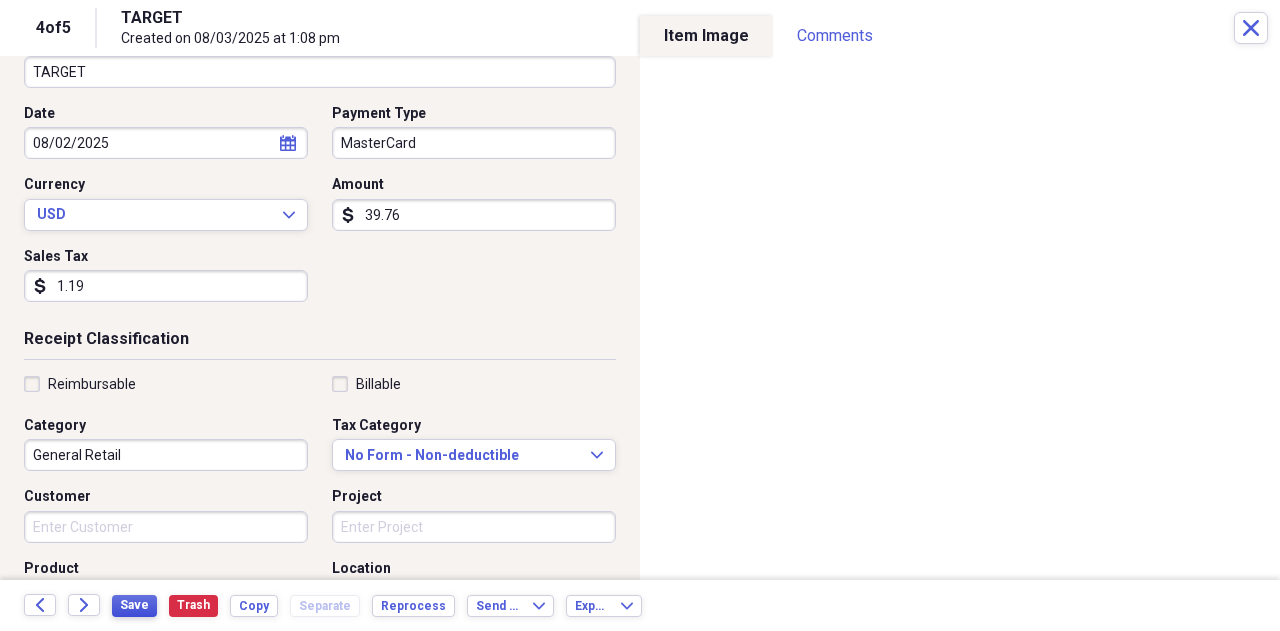 click on "Save" at bounding box center [134, 605] 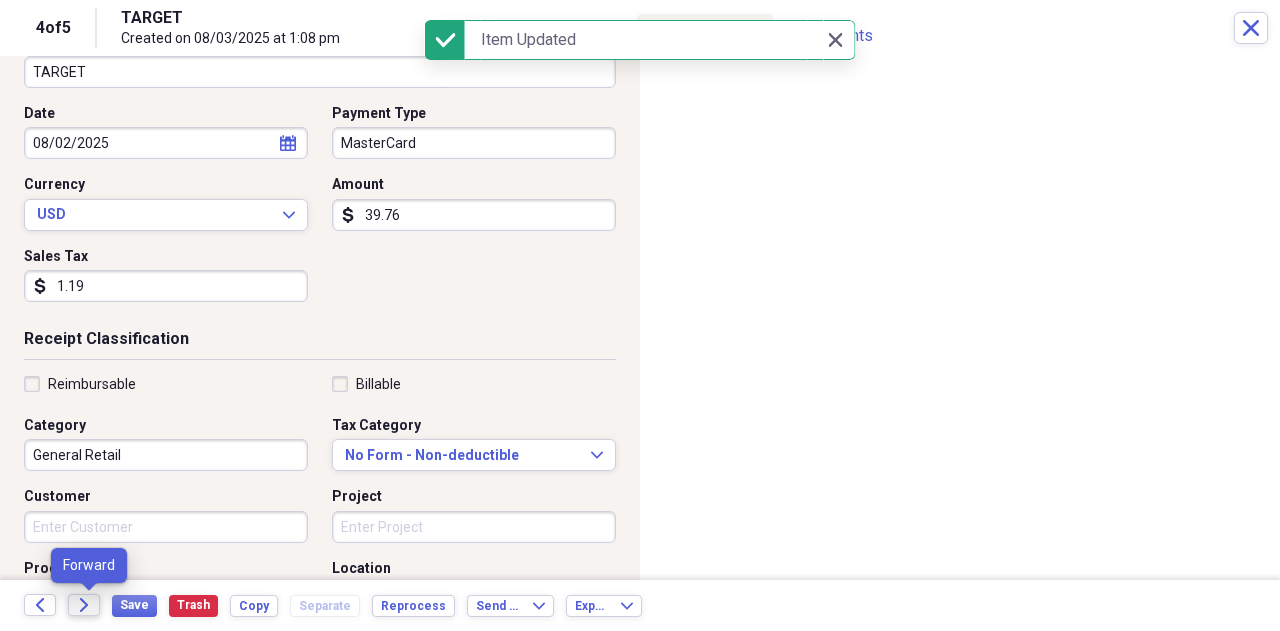 click on "Forward" 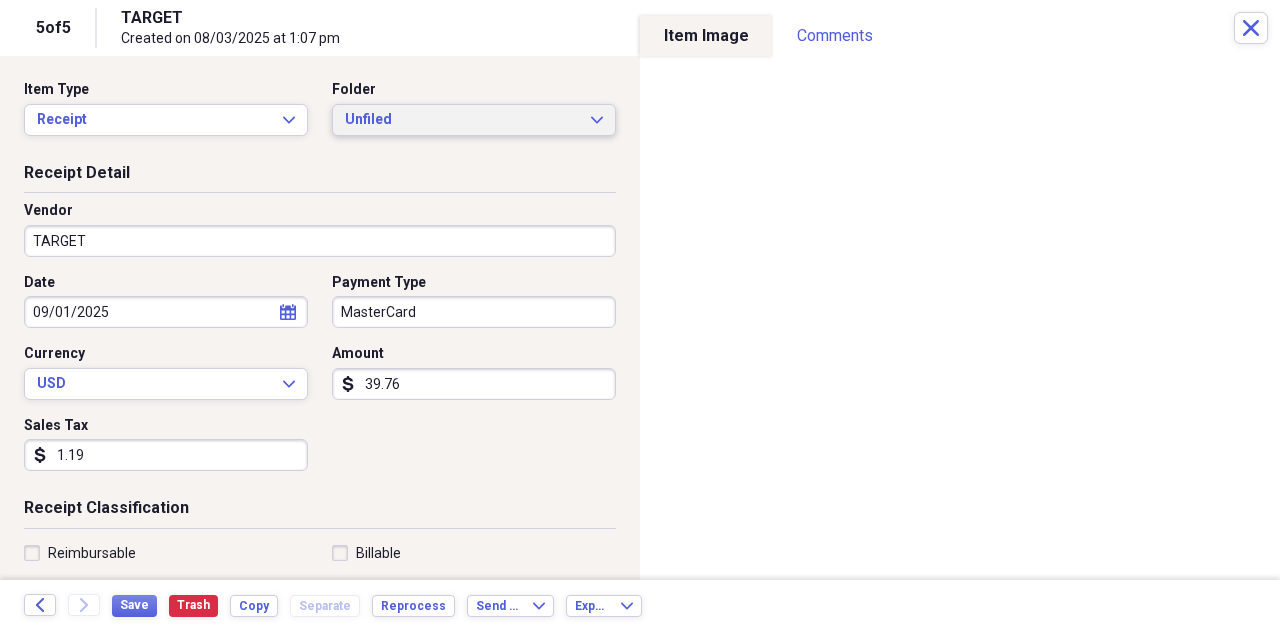 click on "Expand" 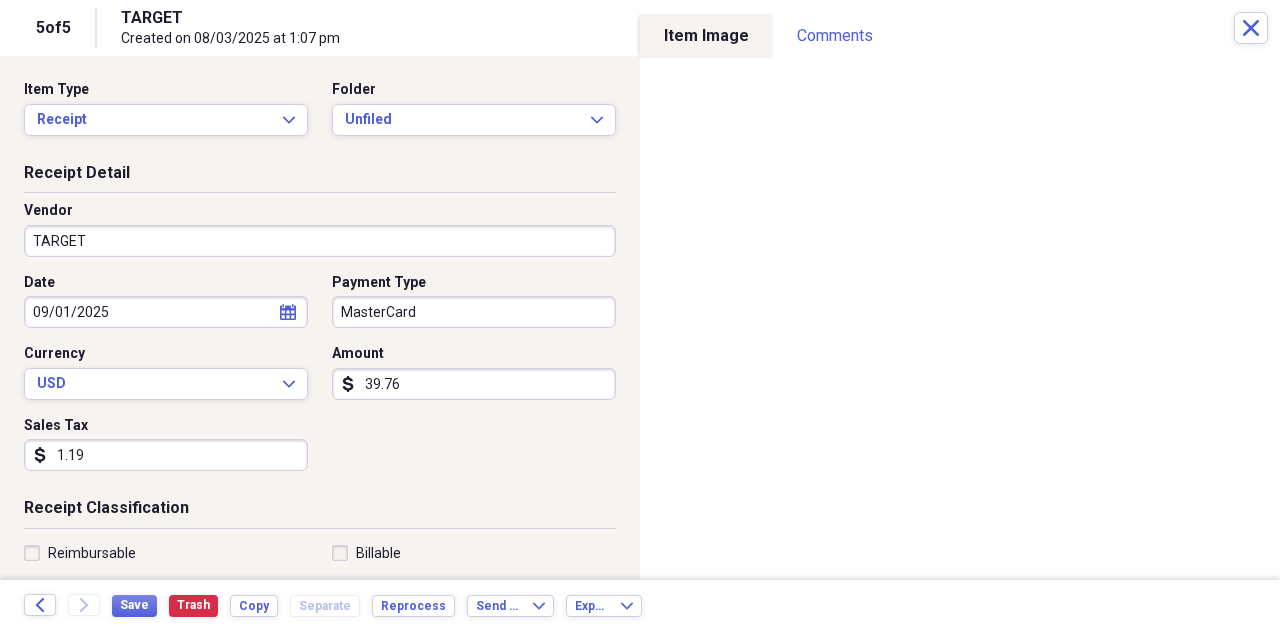 click on "Item Type Receipt Expand Folder Unfiled Expand Receipt Detail Vendor TARGET Date [DATE] calendar Calendar Payment Type [CARD] Currency USD Expand Amount dollar-sign [AMOUNT] Sales Tax dollar-sign [AMOUNT] Receipt Classification Reimbursable Billable Category Meals/Restaurants Tax Category No Form - Non-deductible Expand Customer Project Product Location Class Notes" at bounding box center (320, 318) 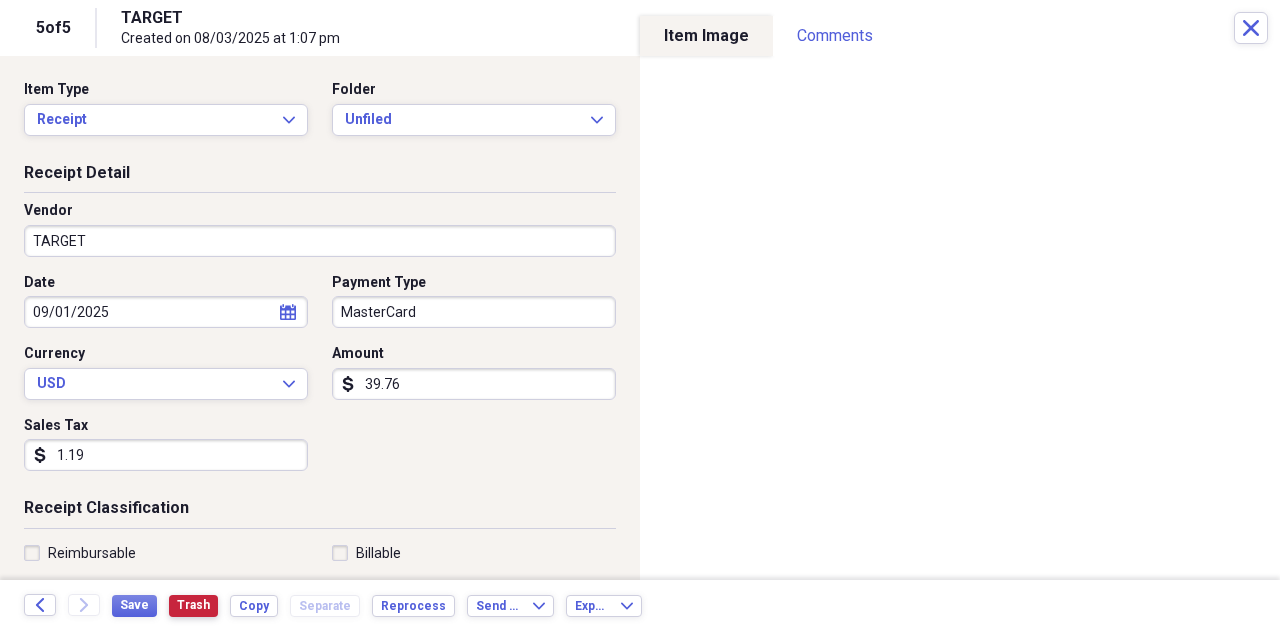 click on "Trash" at bounding box center (193, 605) 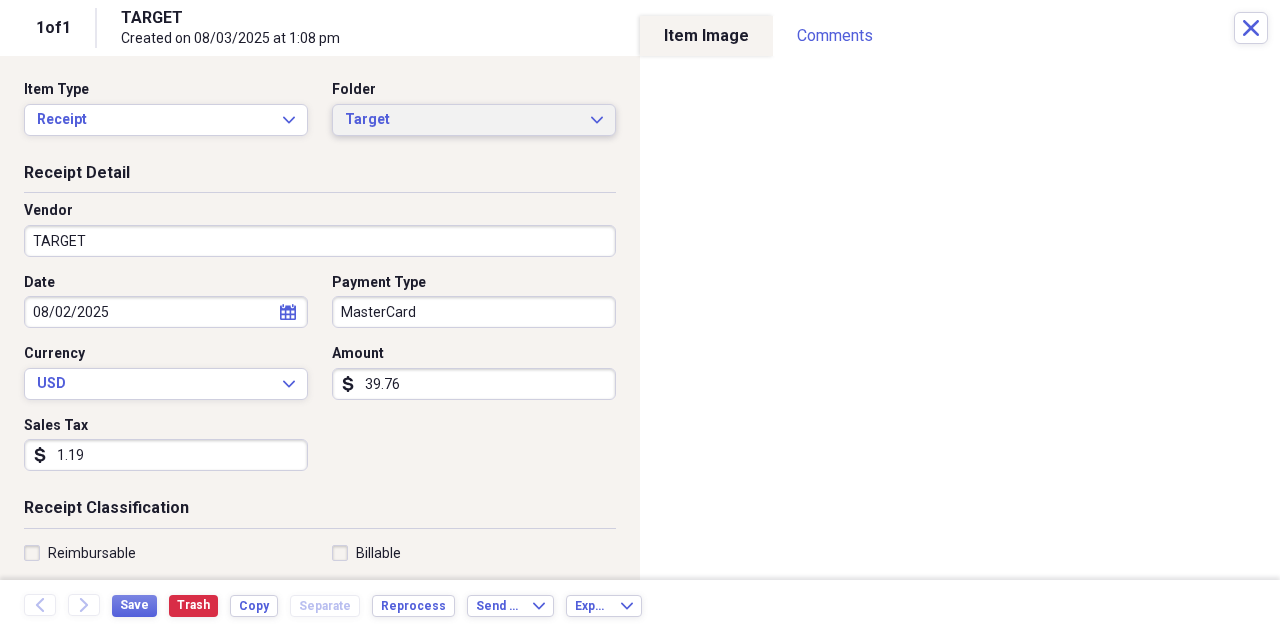 click on "Expand" 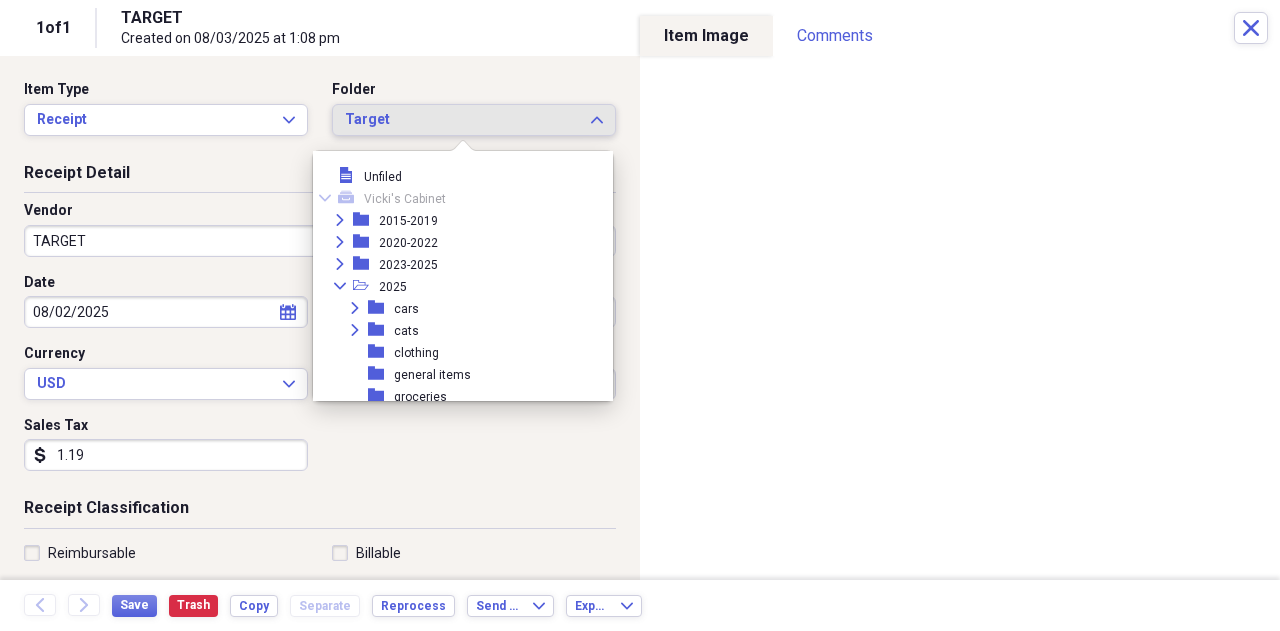 scroll, scrollTop: 363, scrollLeft: 0, axis: vertical 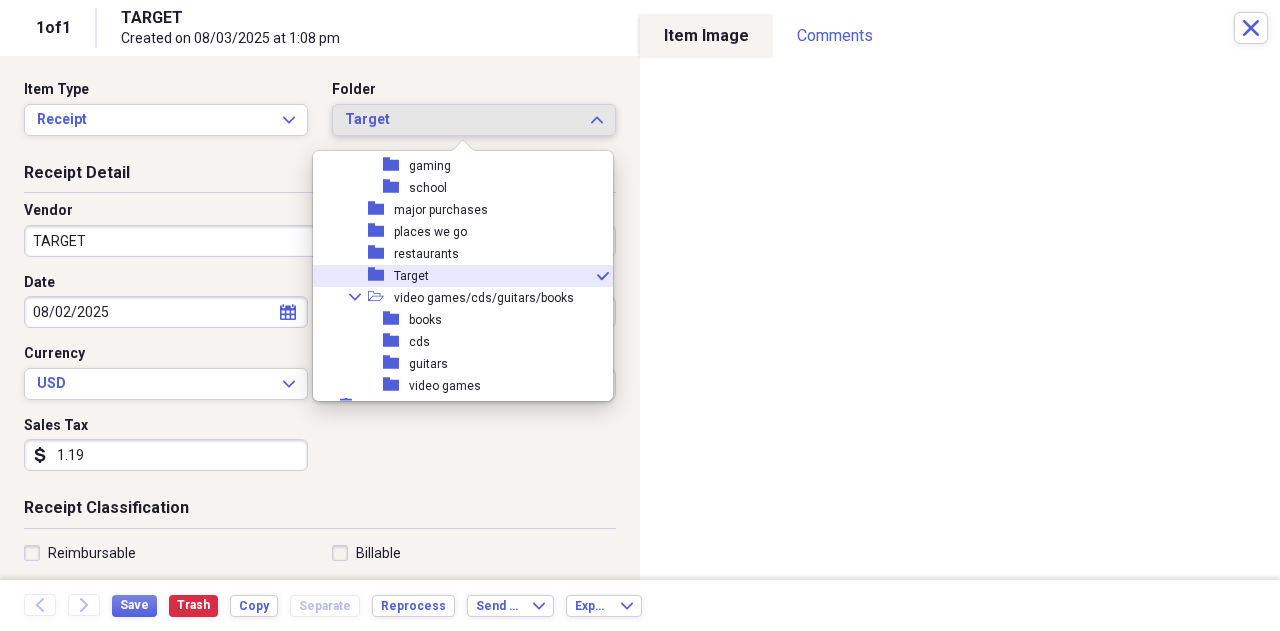 click on "Target" at bounding box center [411, 276] 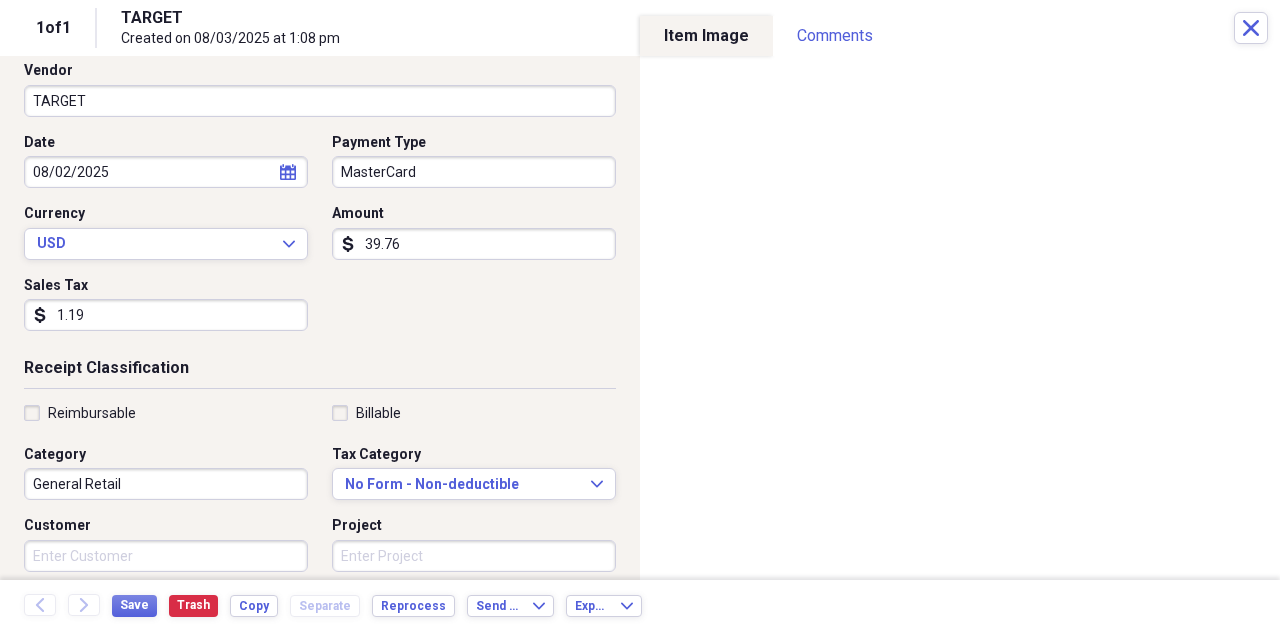 scroll, scrollTop: 258, scrollLeft: 0, axis: vertical 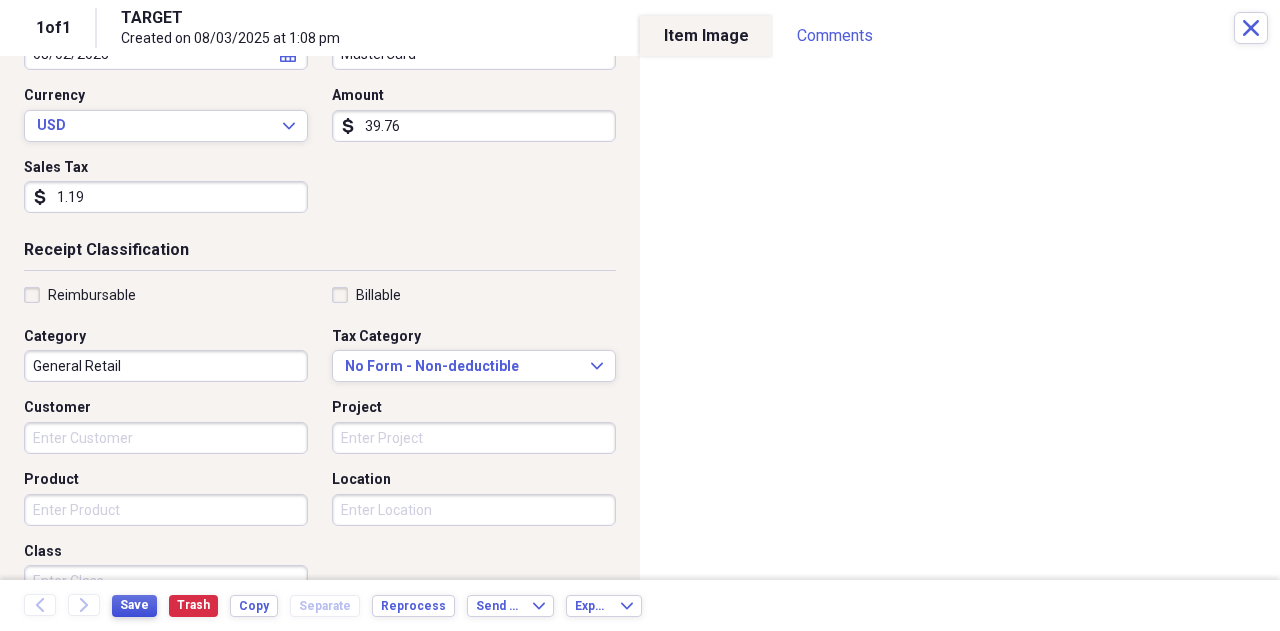 click on "Save" at bounding box center (134, 605) 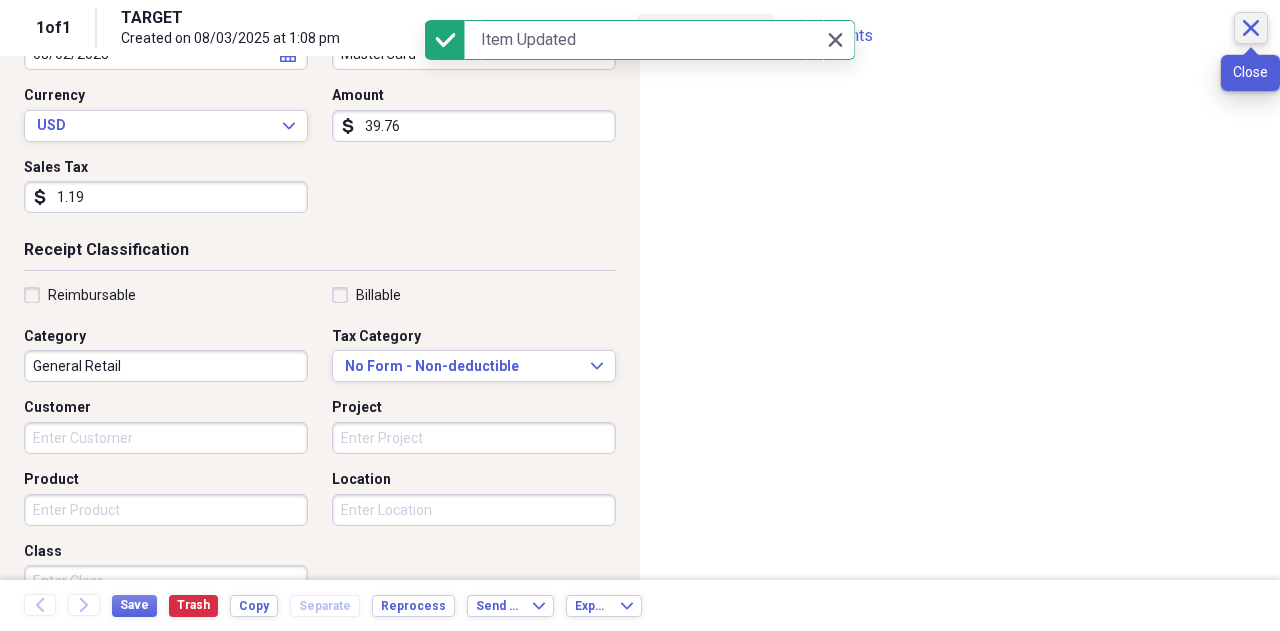 click 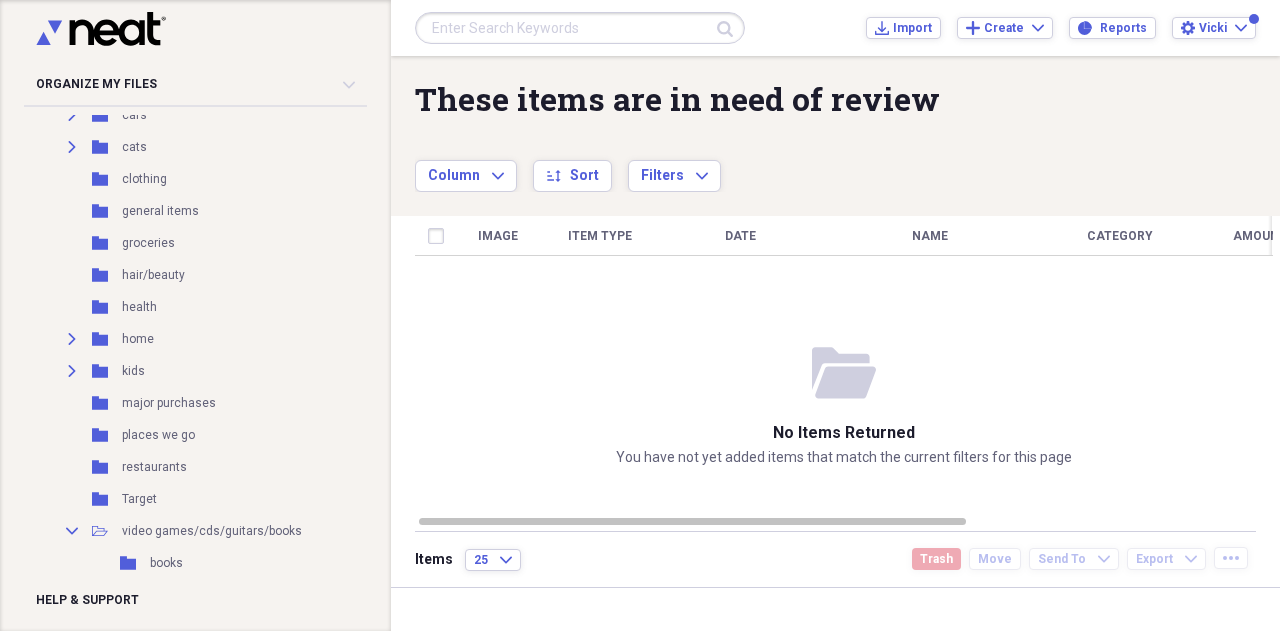 scroll, scrollTop: 323, scrollLeft: 0, axis: vertical 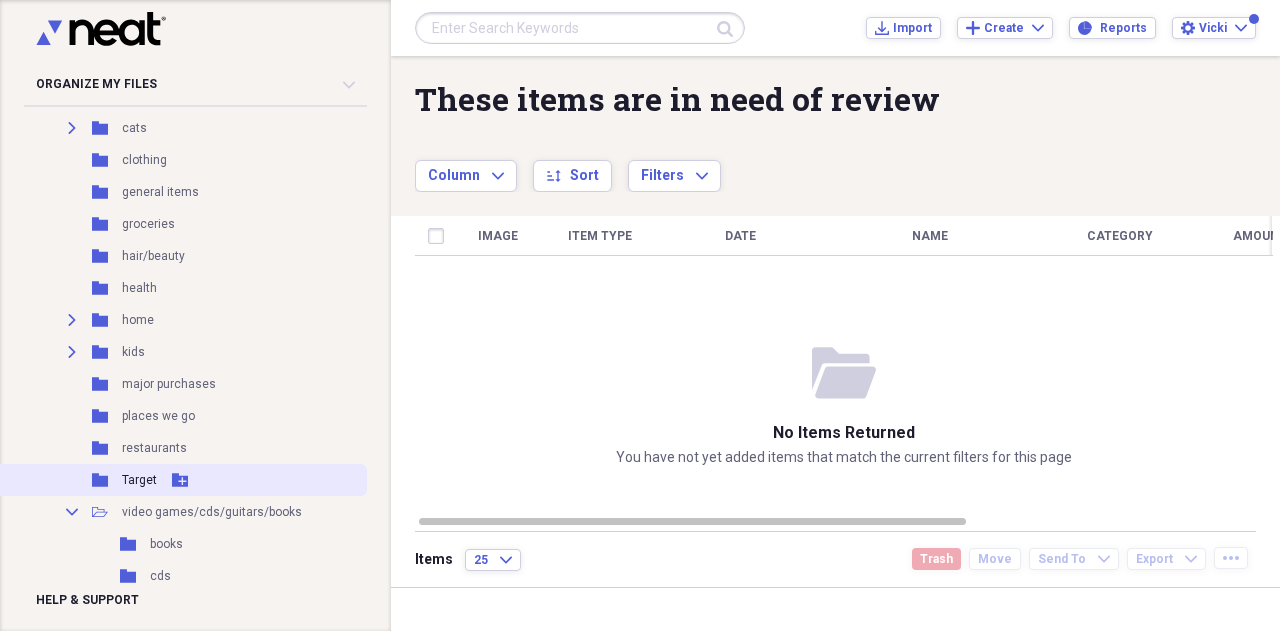 click on "Target" at bounding box center [139, 480] 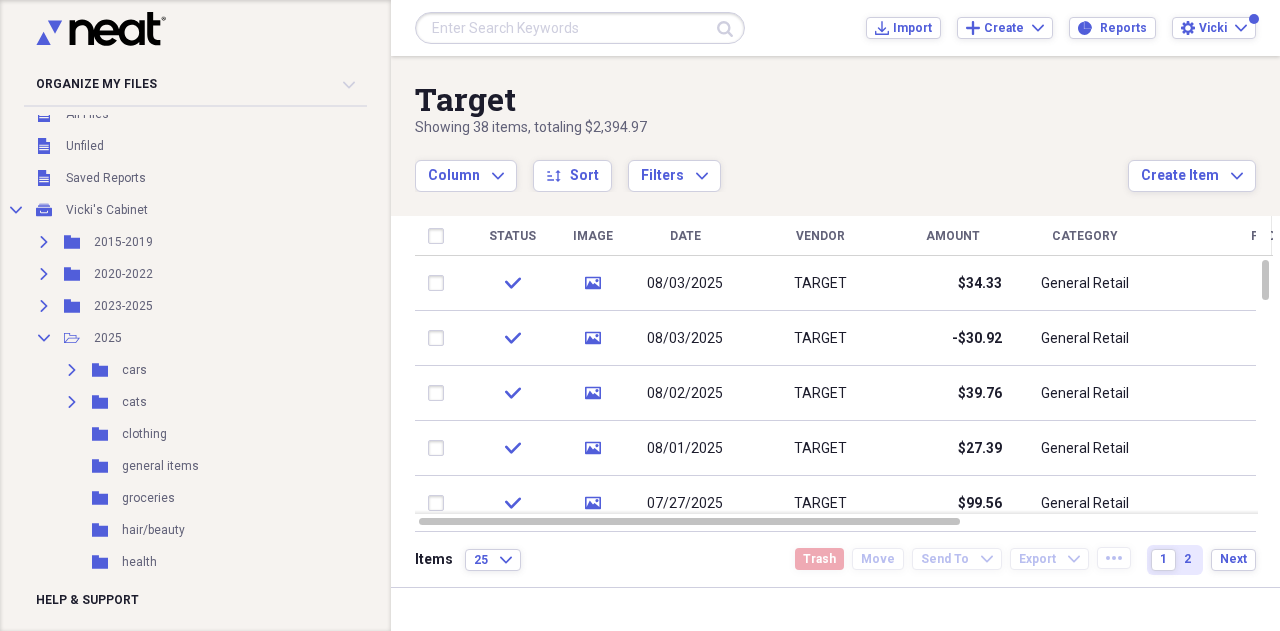 scroll, scrollTop: 0, scrollLeft: 0, axis: both 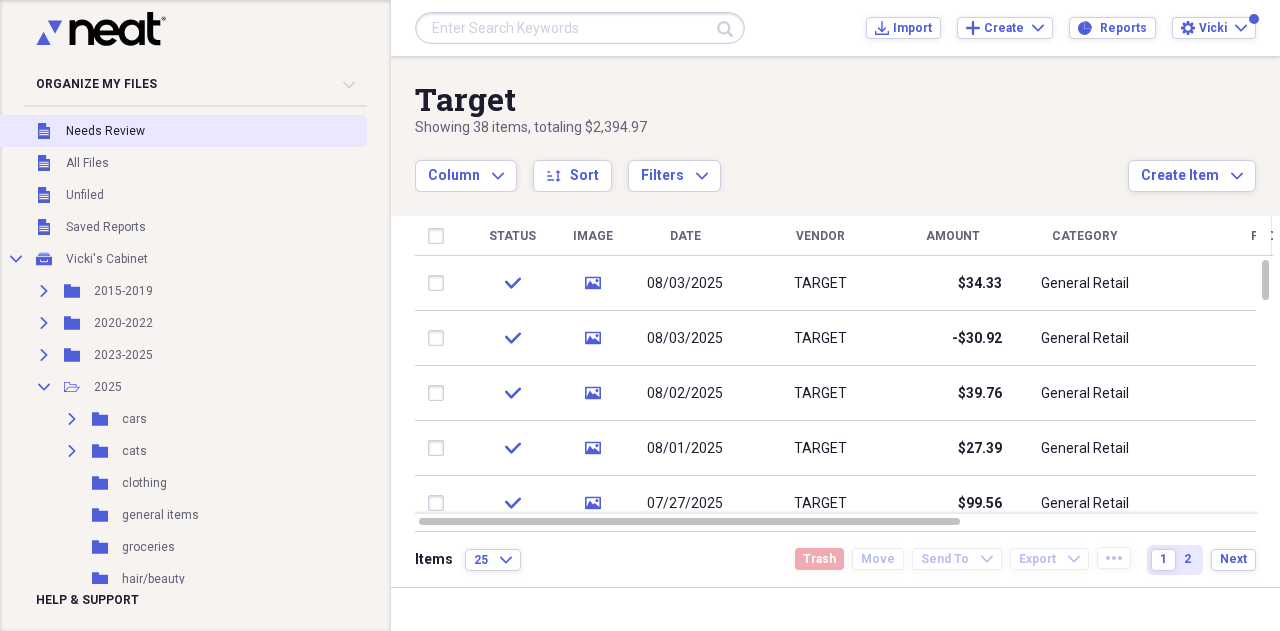 click on "Needs Review" at bounding box center [105, 131] 